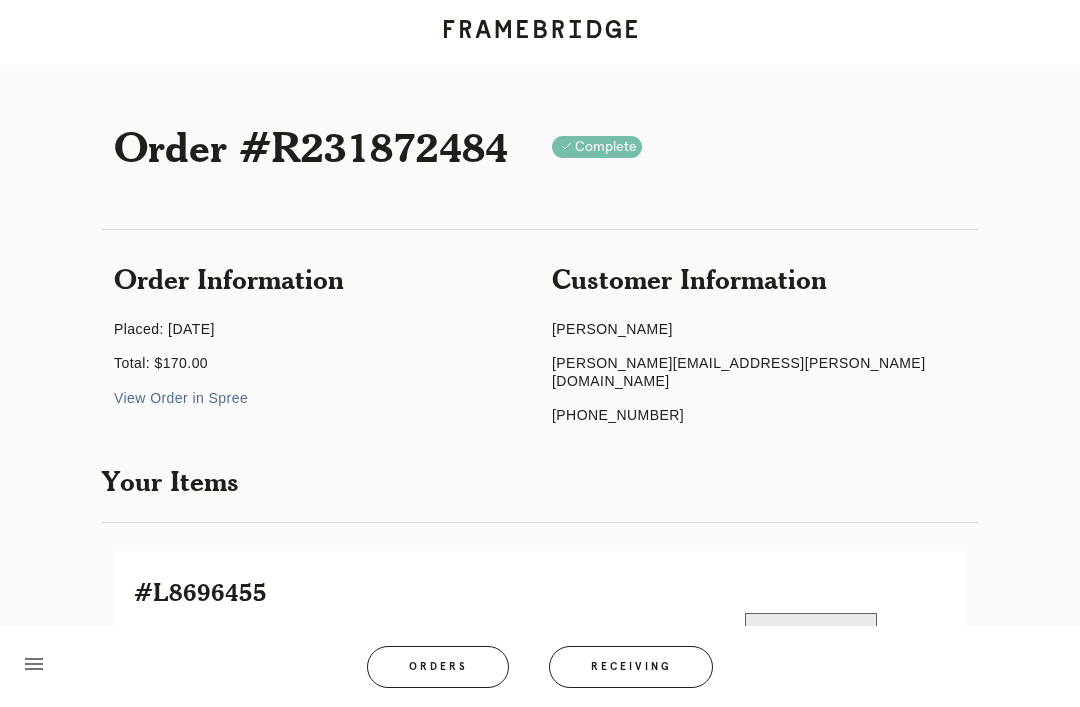 scroll, scrollTop: 83, scrollLeft: 0, axis: vertical 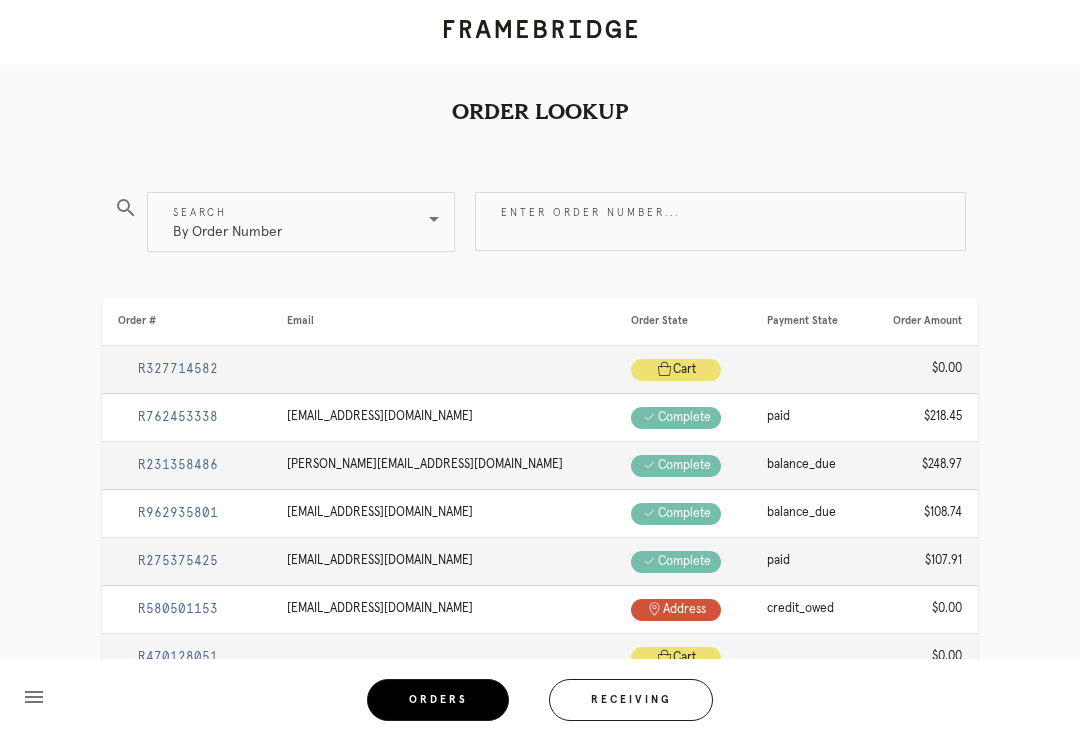 click on "Enter order number..." at bounding box center (720, 221) 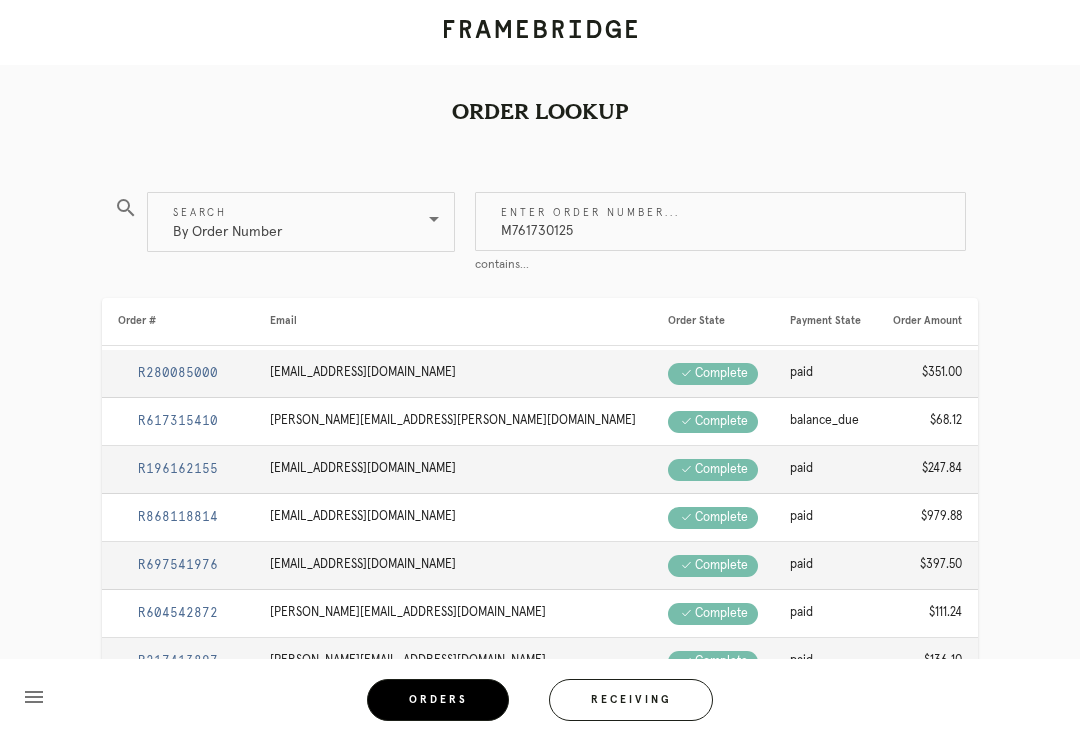 type on "M761730125" 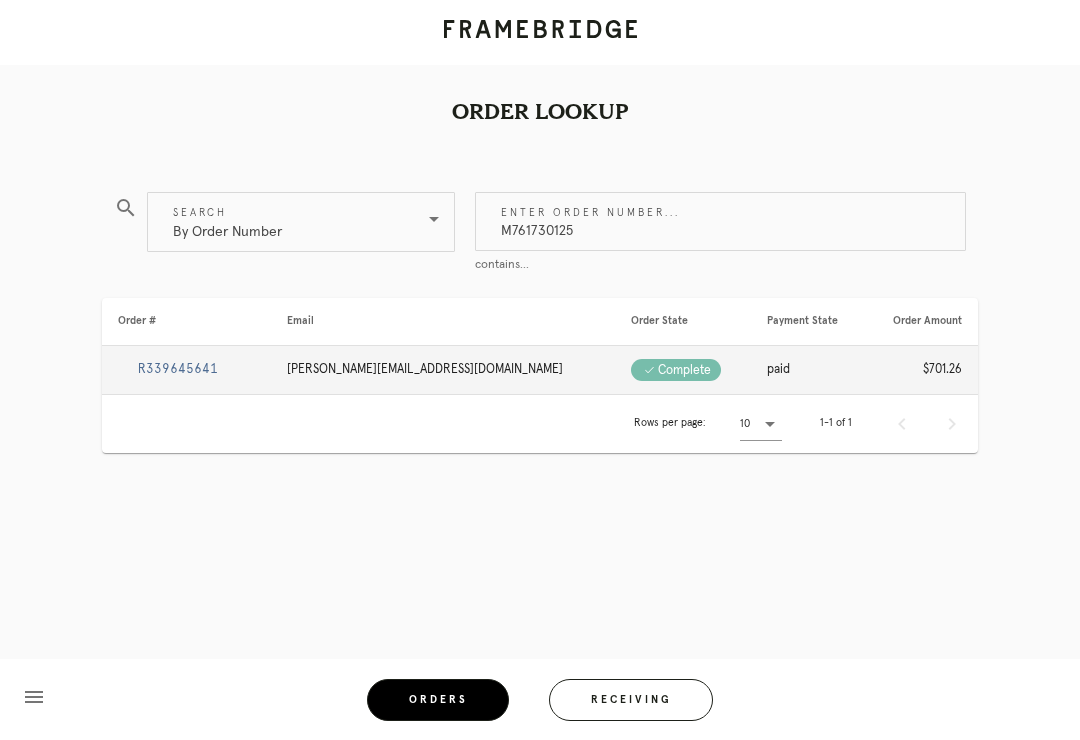 click on "R339645641" at bounding box center (178, 369) 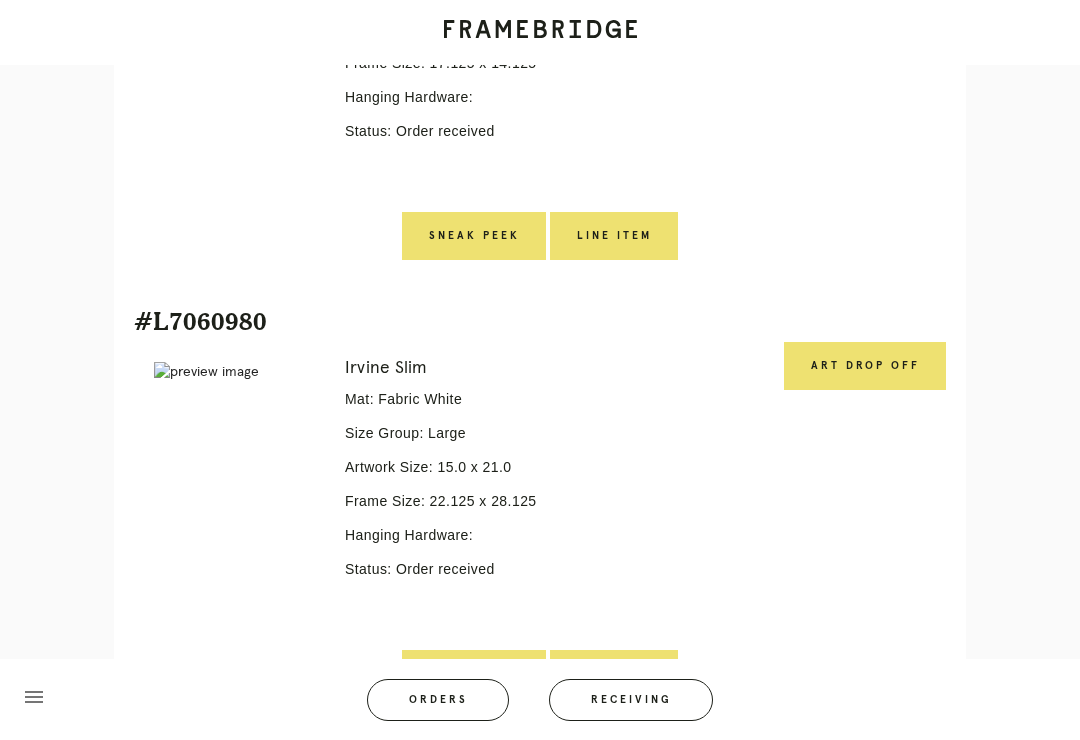 scroll, scrollTop: 2073, scrollLeft: 0, axis: vertical 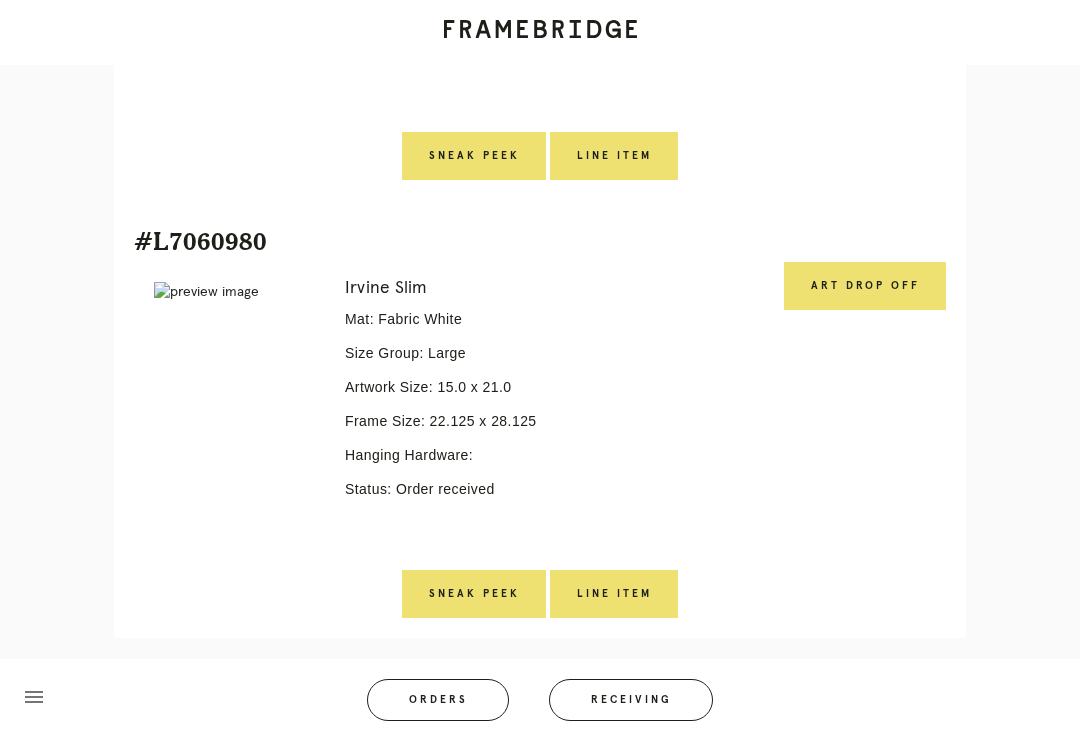 click on "Art drop off" at bounding box center (865, 286) 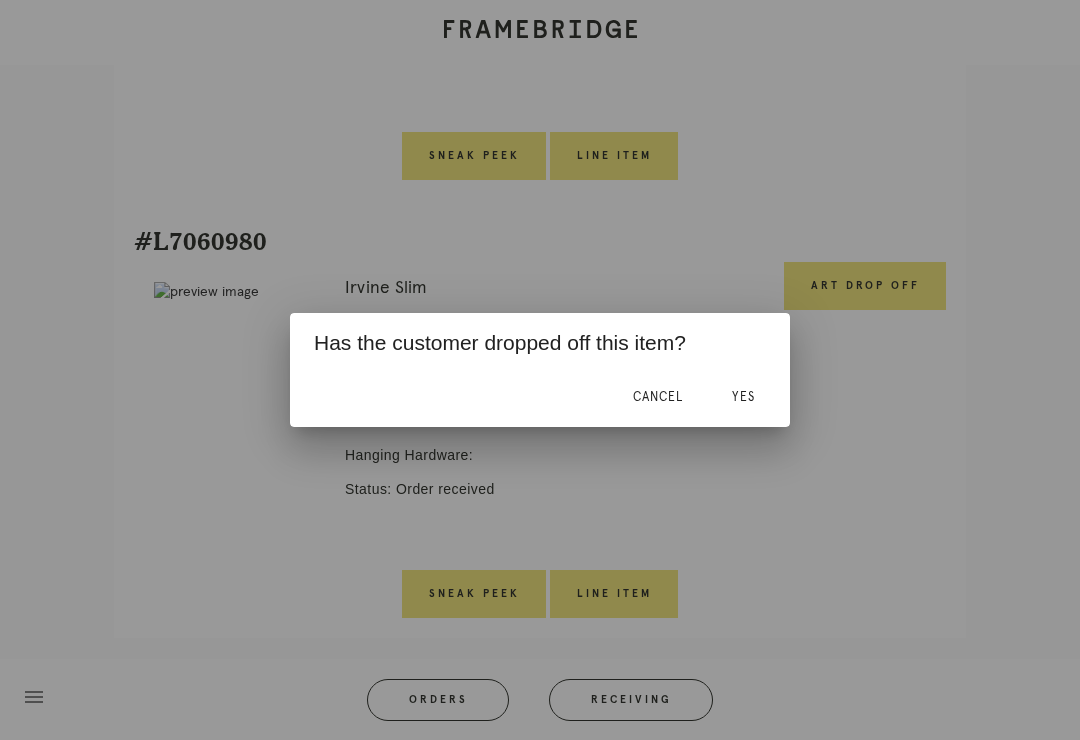 click on "Yes" at bounding box center [743, 397] 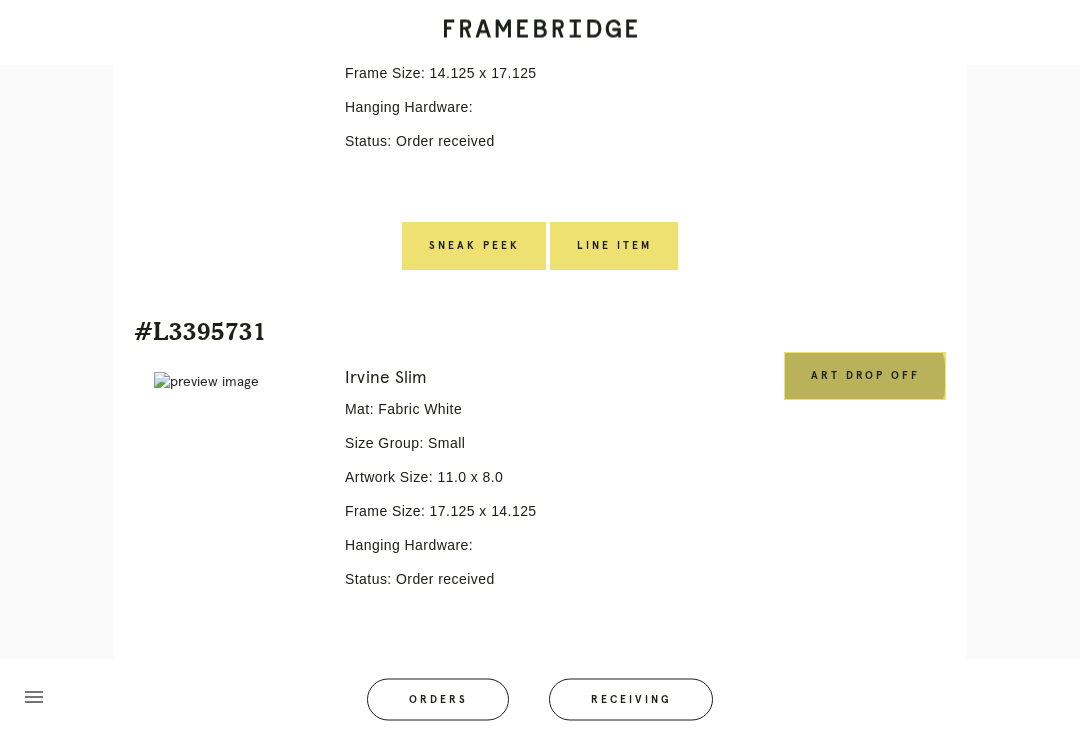click on "Art drop off" at bounding box center (865, 377) 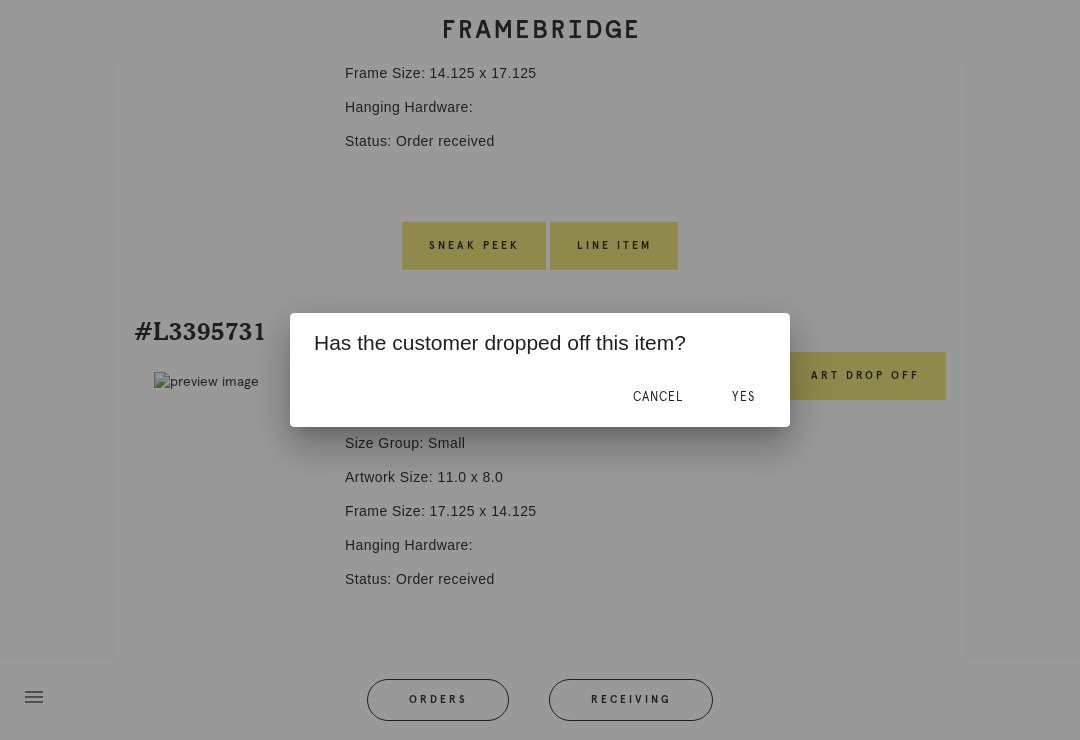 click on "Yes" at bounding box center [743, 397] 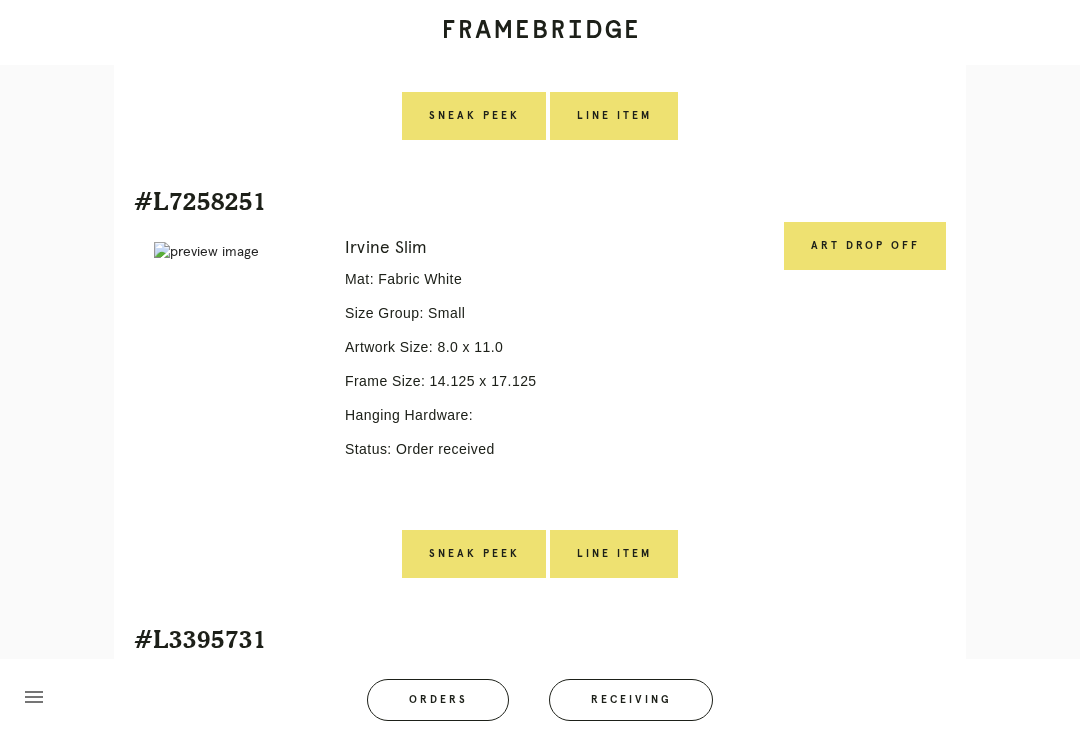 scroll, scrollTop: 1115, scrollLeft: 0, axis: vertical 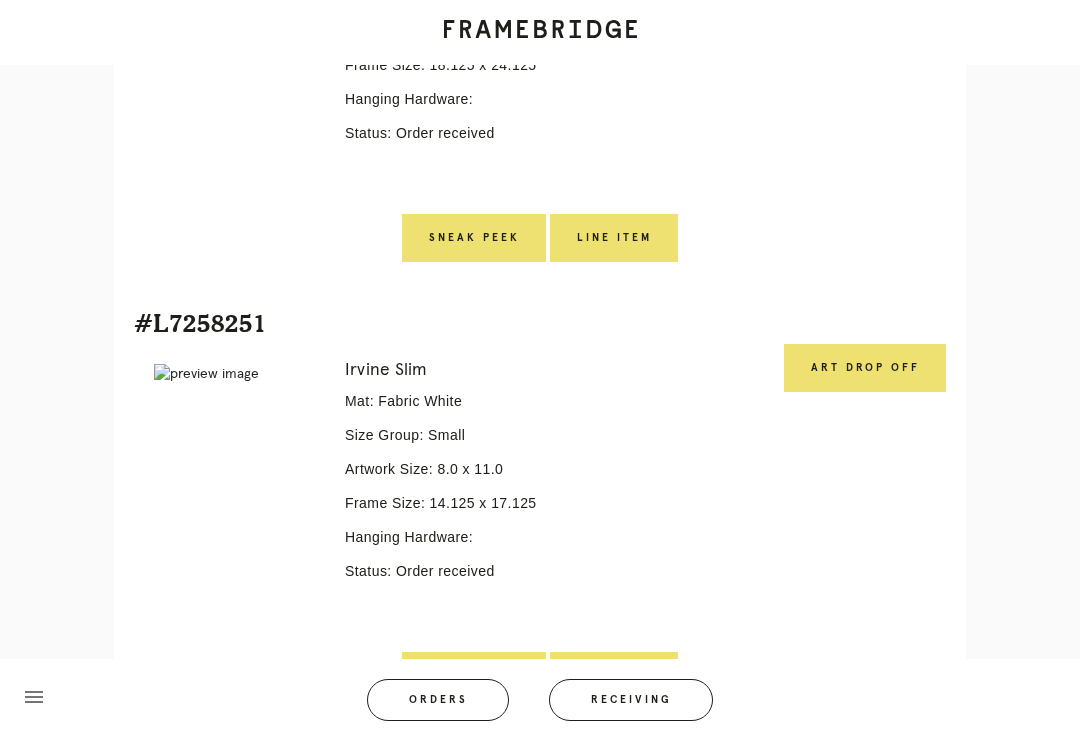 click on "Art drop off" at bounding box center (865, 368) 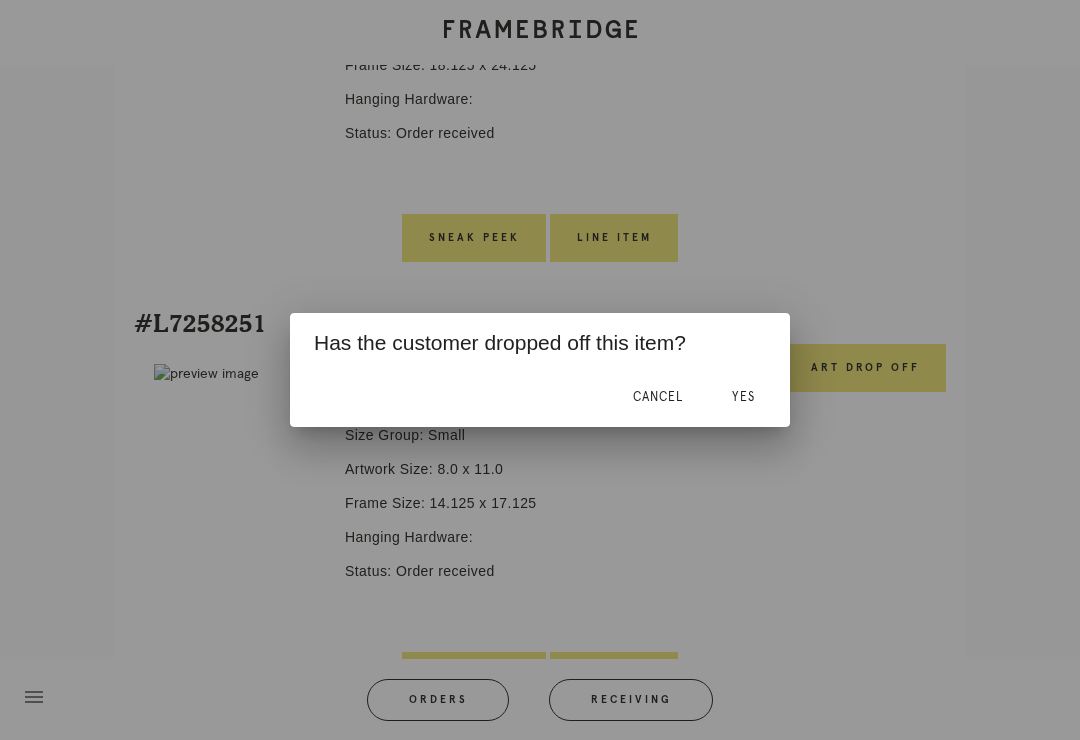 click on "Yes" at bounding box center (743, 397) 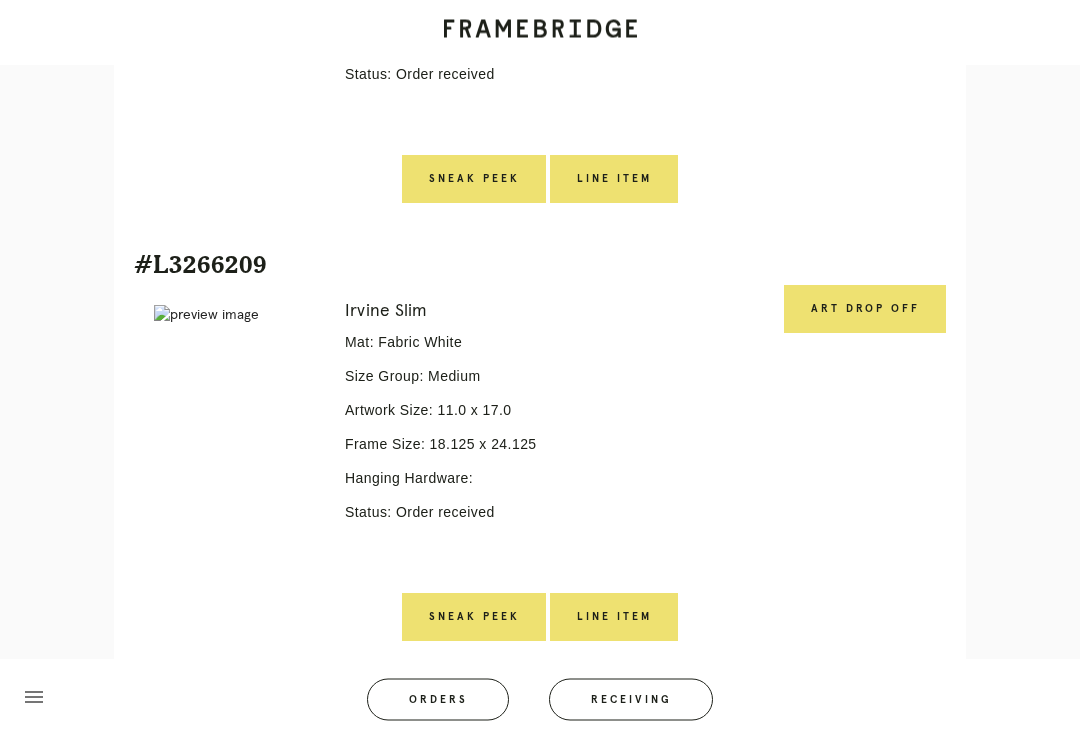 scroll, scrollTop: 709, scrollLeft: 0, axis: vertical 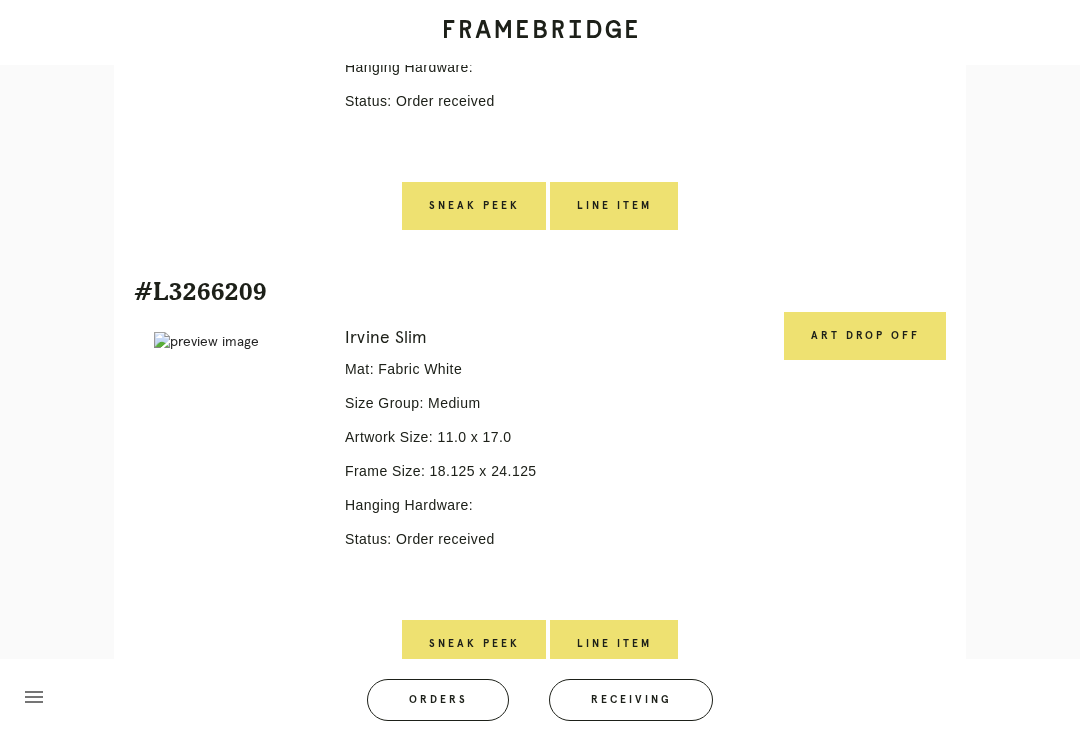 click on "Art drop off" at bounding box center (865, 336) 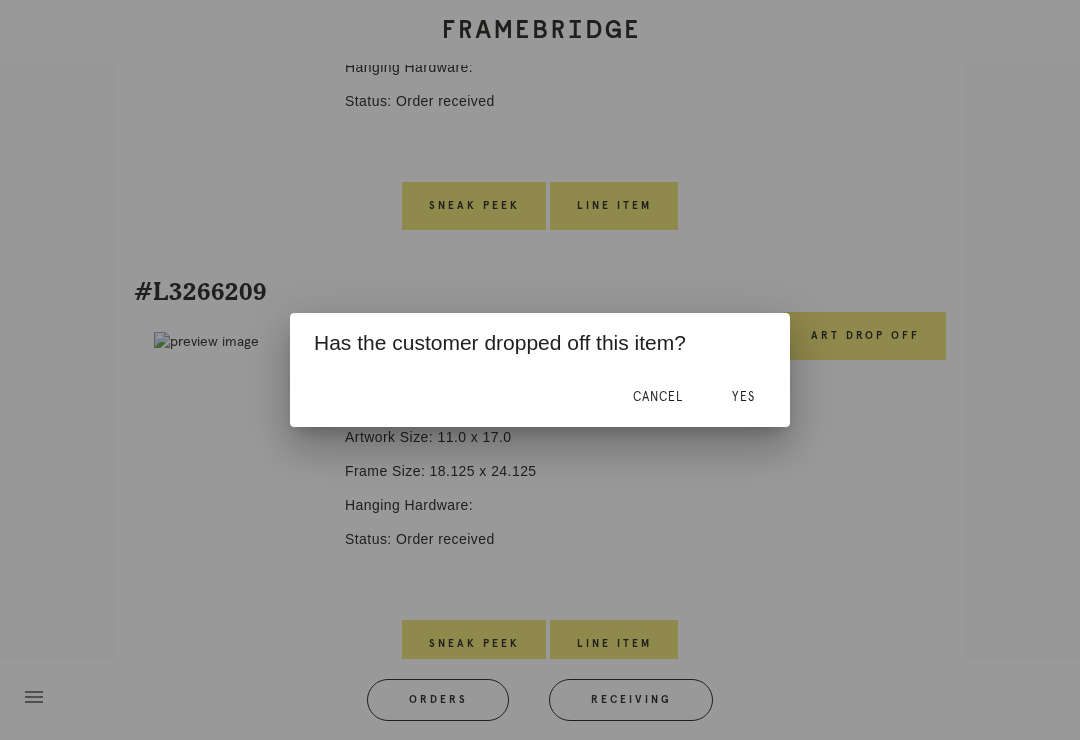 click on "Yes" at bounding box center [743, 397] 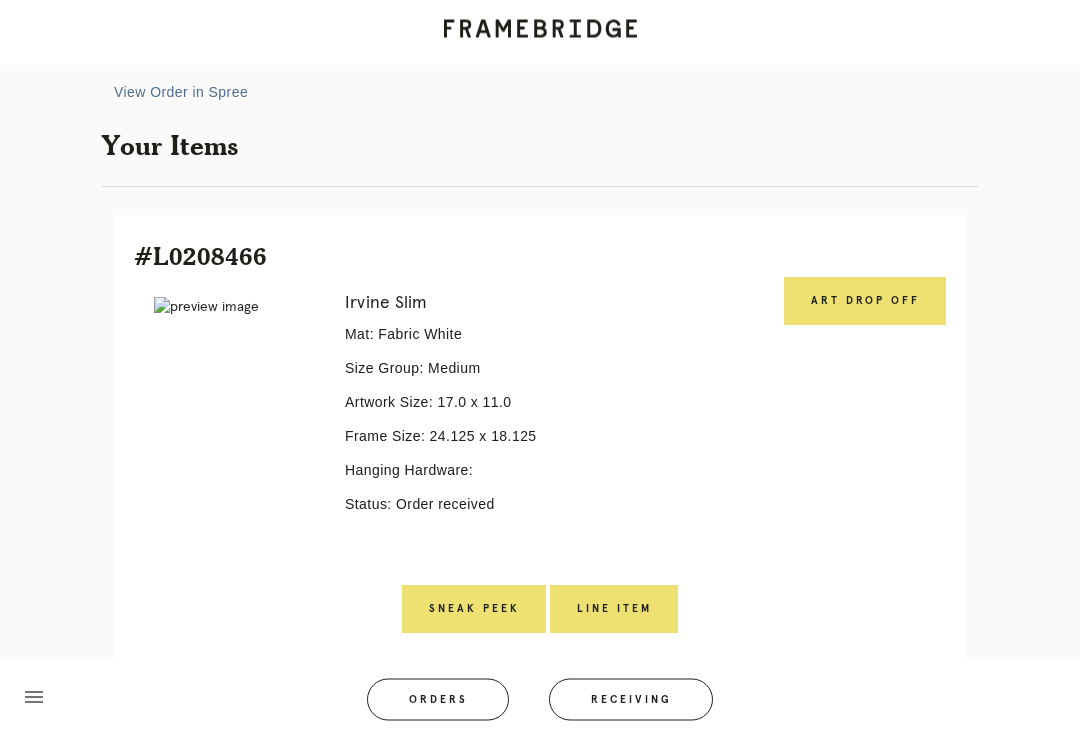 click on "Art drop off" at bounding box center [865, 302] 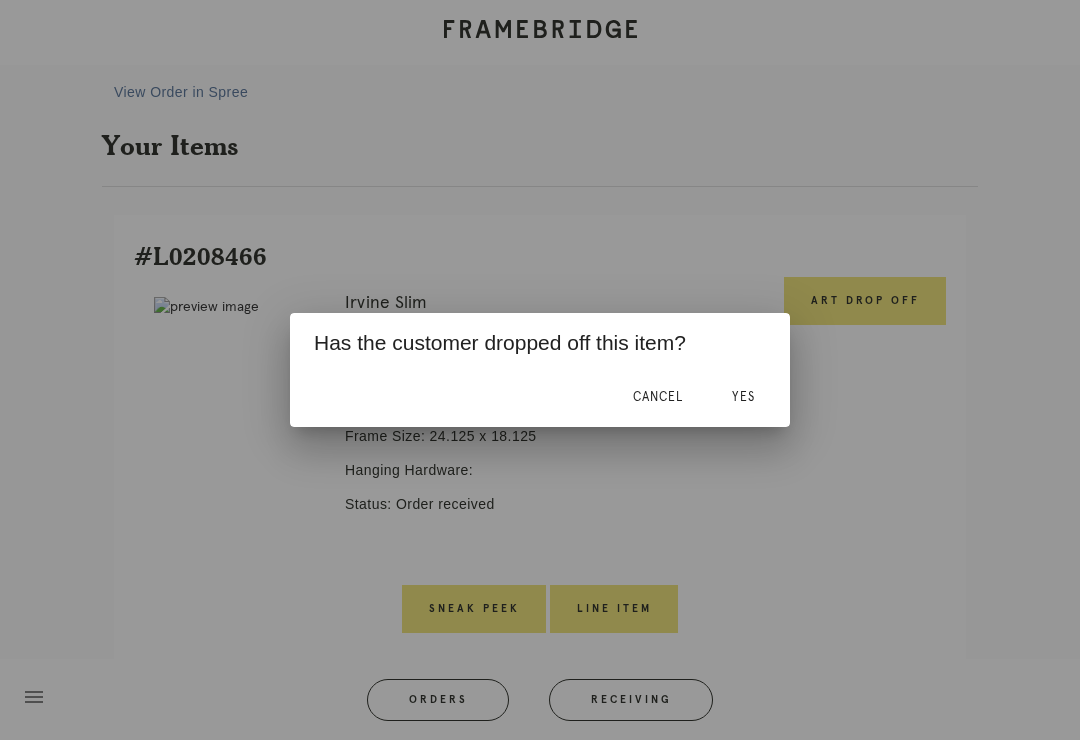 click on "Yes" at bounding box center [743, 397] 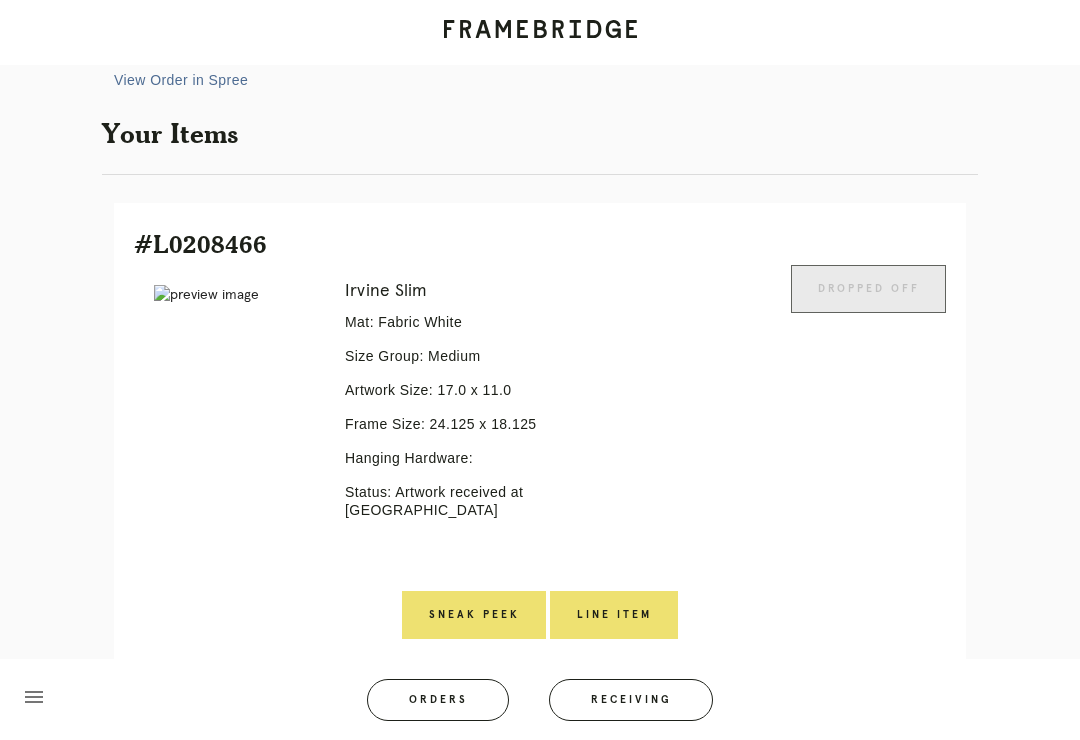 scroll, scrollTop: 396, scrollLeft: 0, axis: vertical 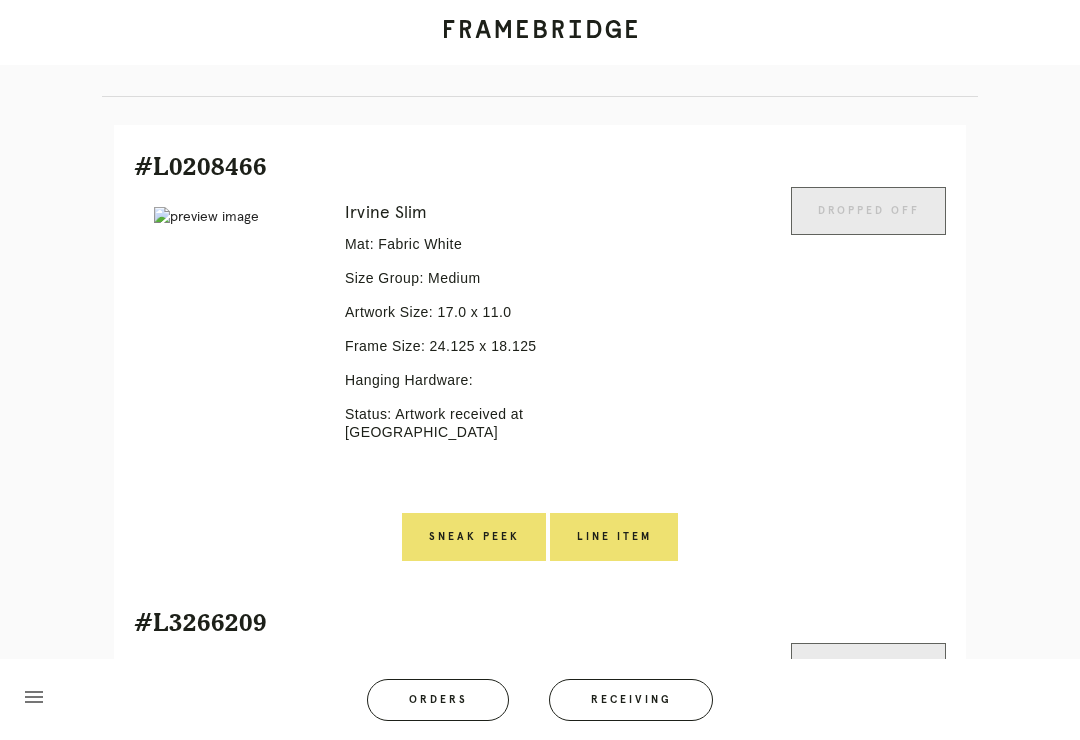 click on "Line Item" at bounding box center (614, 537) 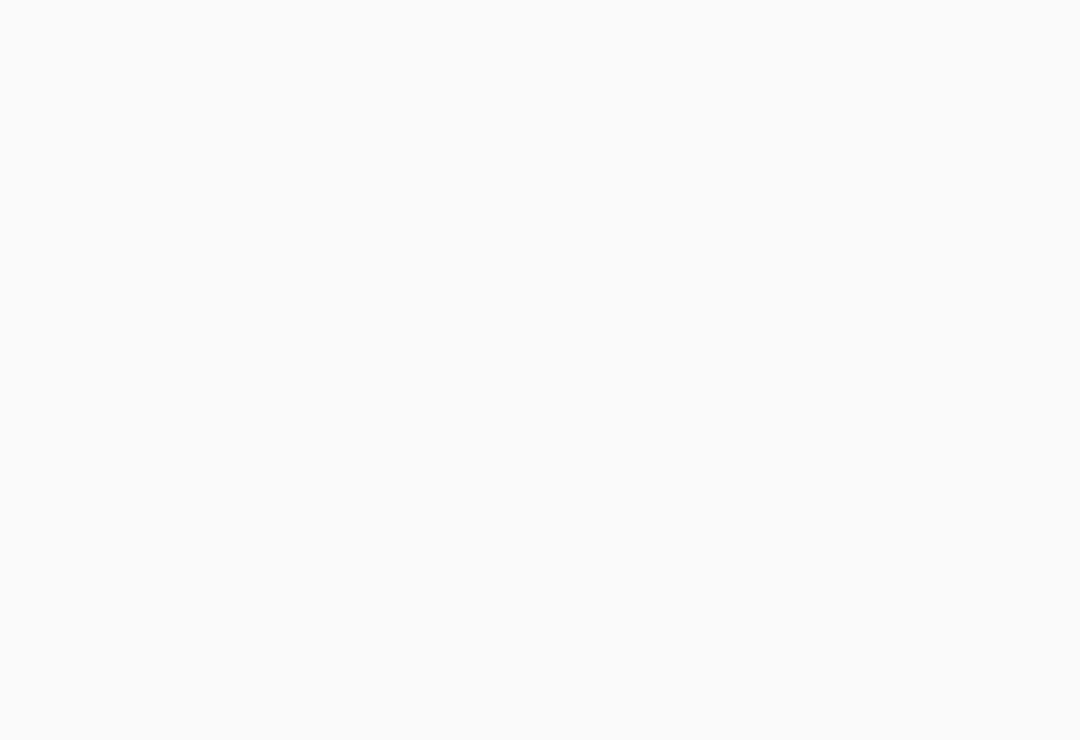 scroll, scrollTop: 0, scrollLeft: 0, axis: both 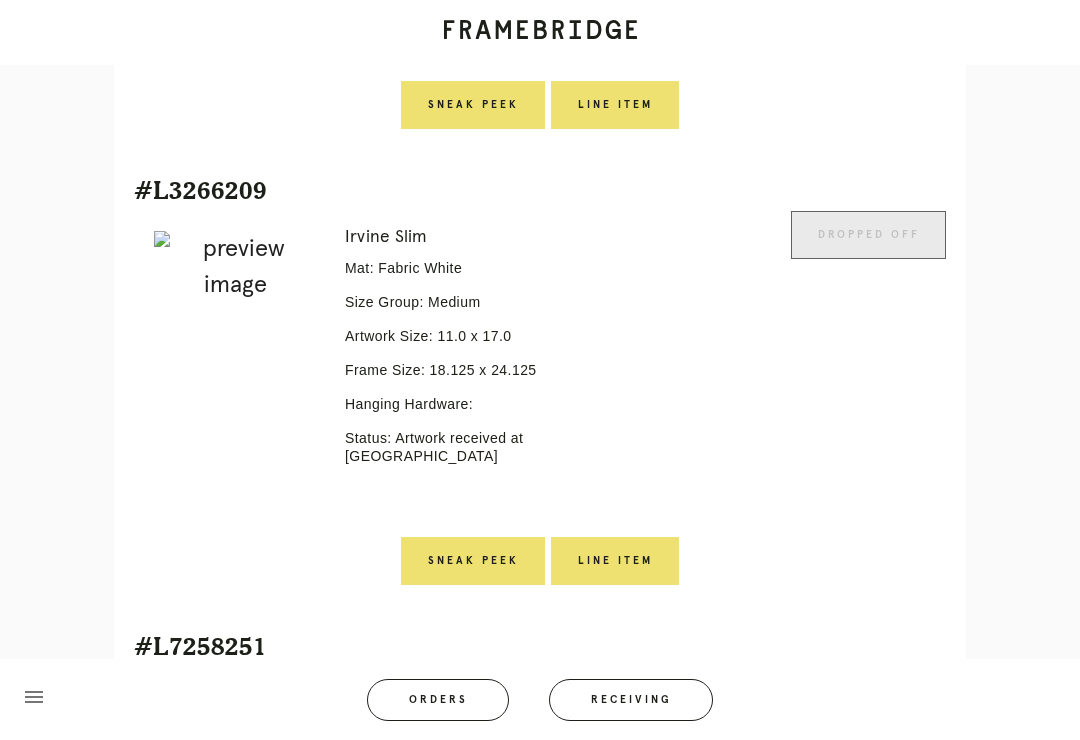 click on "Line Item" at bounding box center [615, 561] 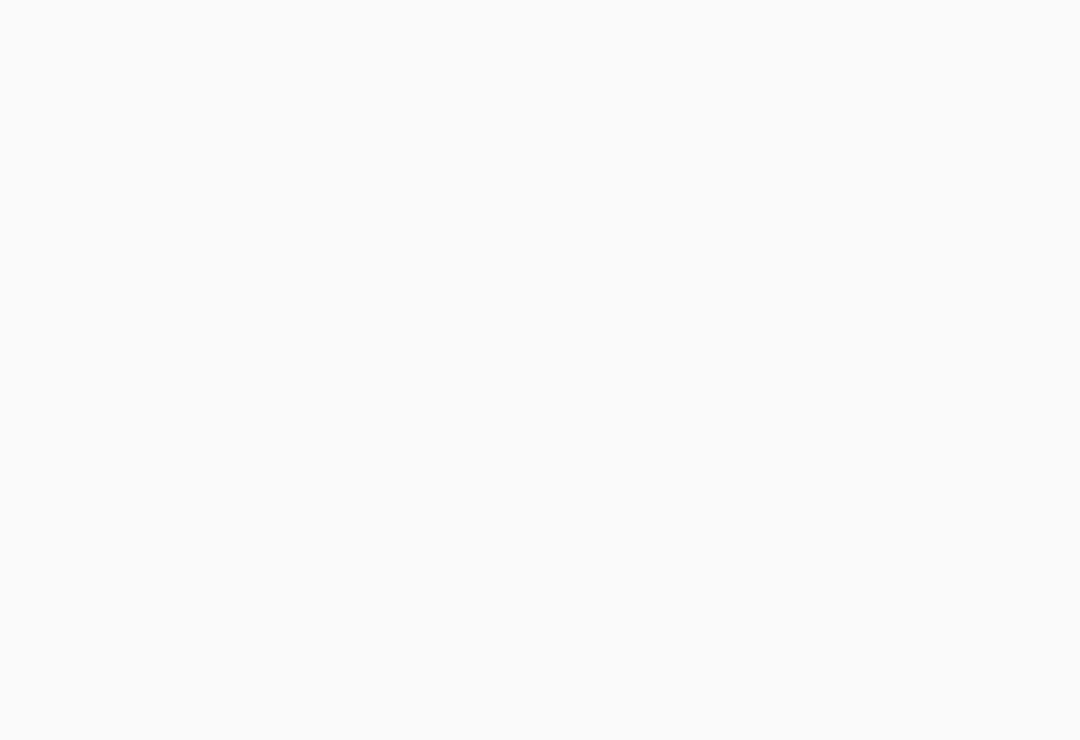 scroll, scrollTop: 0, scrollLeft: 0, axis: both 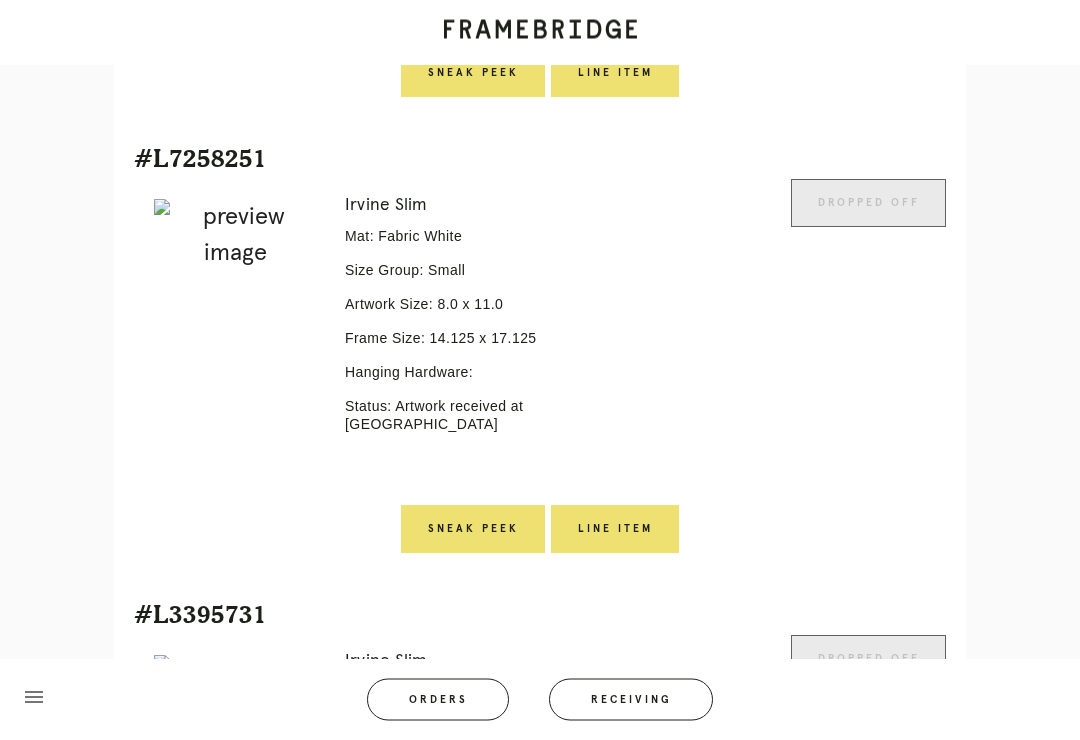 click on "Line Item" at bounding box center (615, 530) 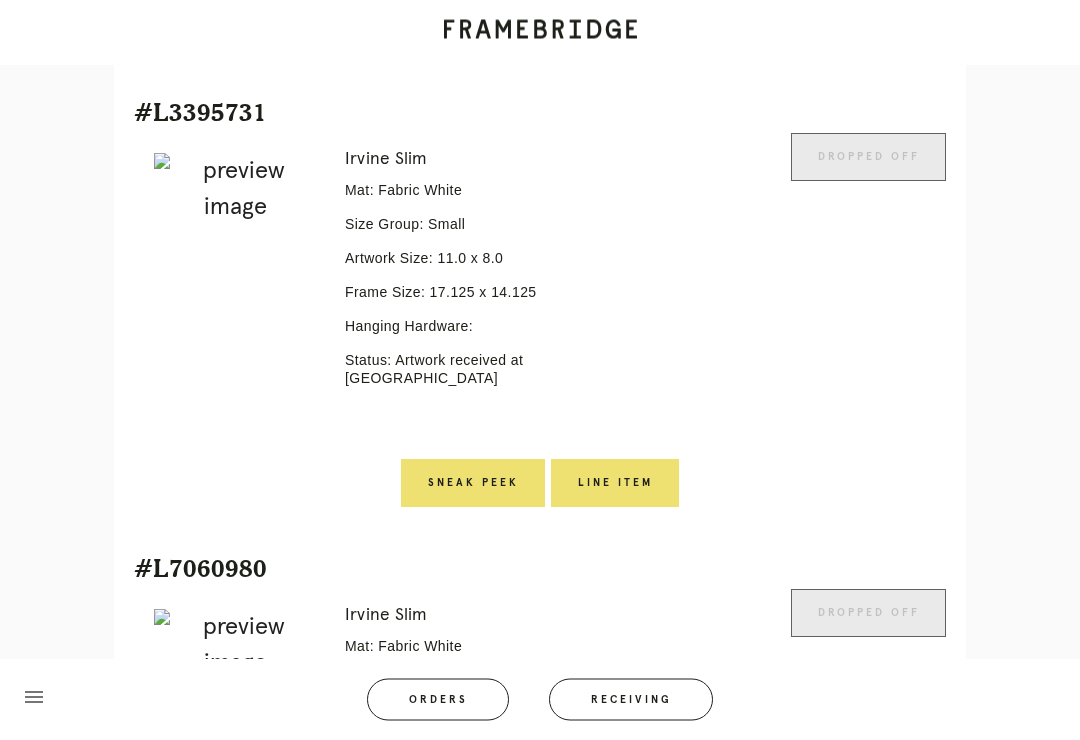 scroll, scrollTop: 1832, scrollLeft: 0, axis: vertical 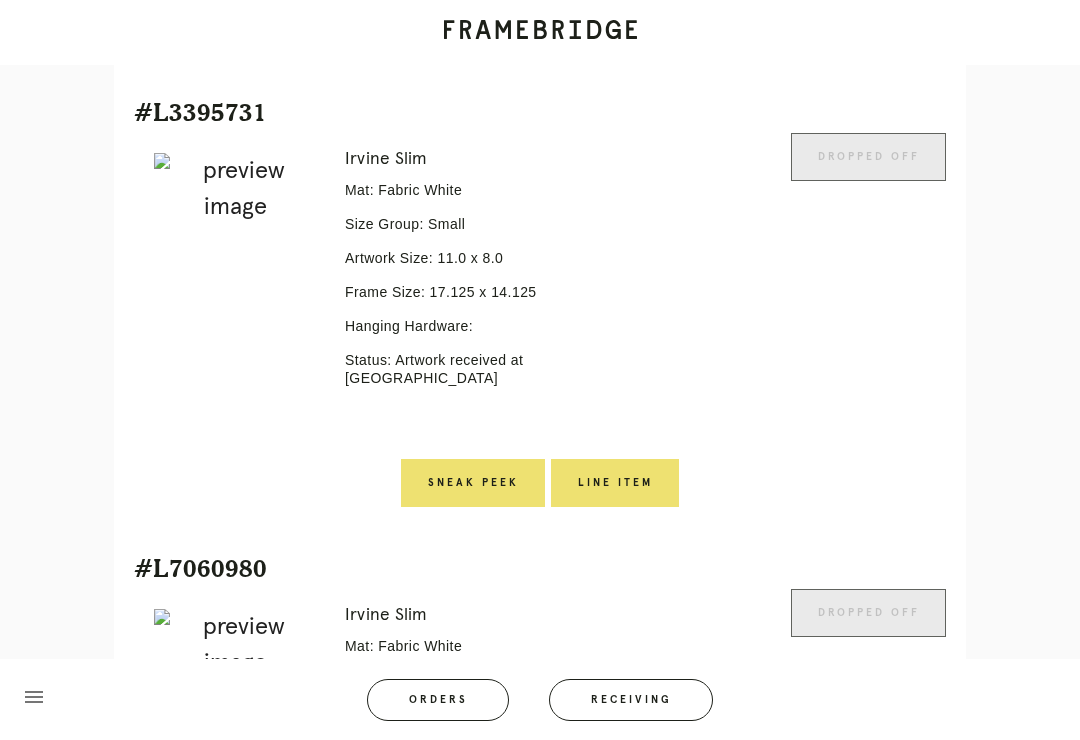 click on "Line Item" at bounding box center (615, 483) 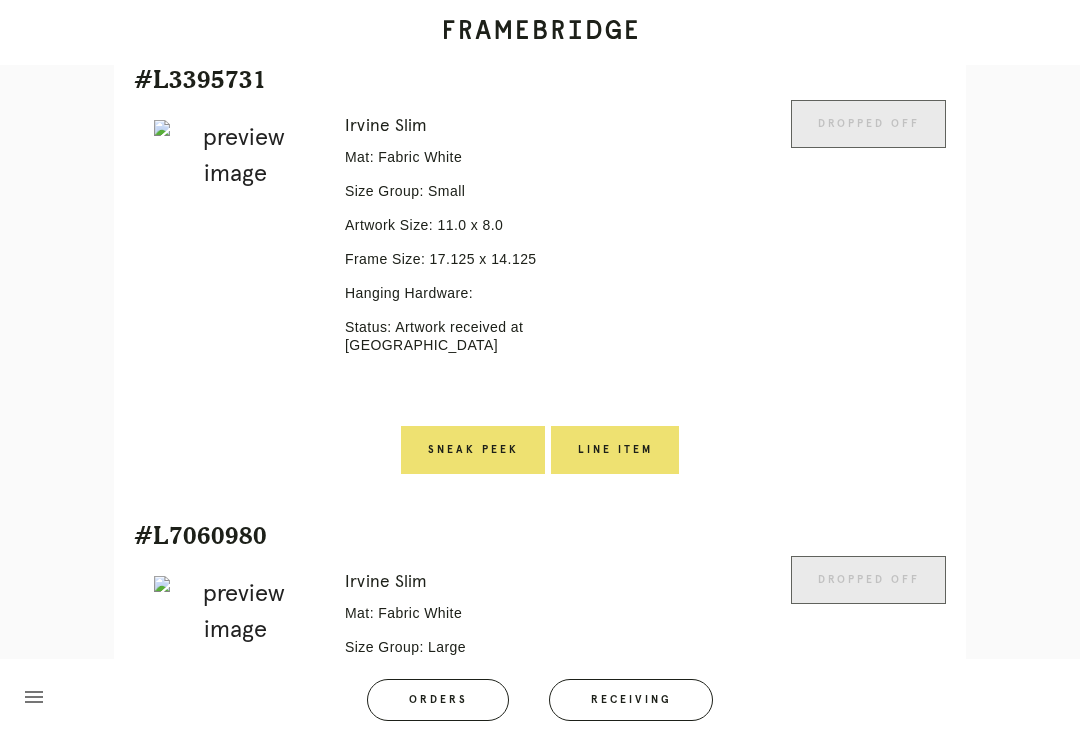 scroll, scrollTop: 2088, scrollLeft: 0, axis: vertical 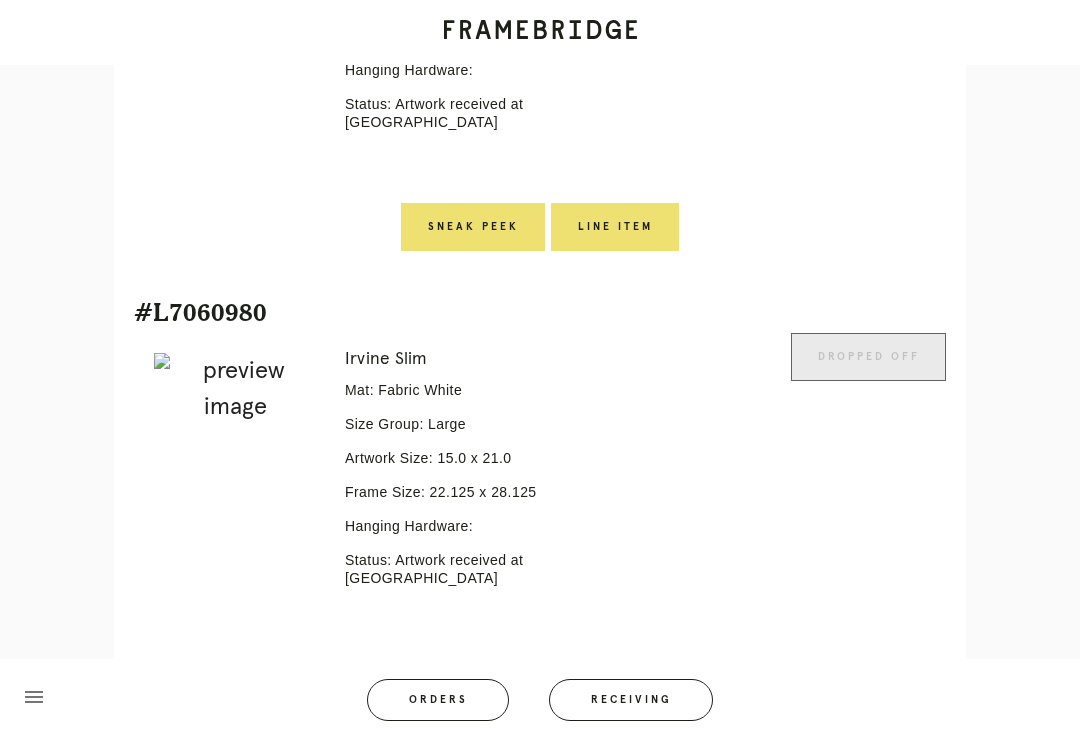 click on "Line Item" at bounding box center [615, 683] 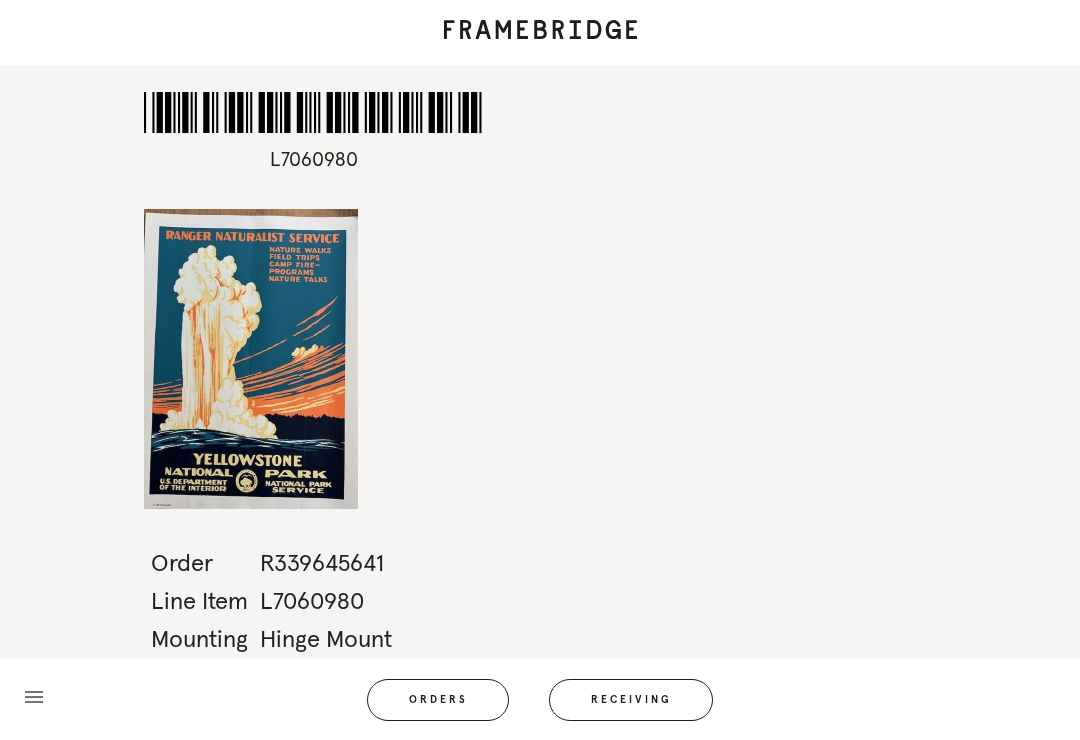 click on "menu
Orders
Receiving
Logged in as:   wellesleyteam@framebridge.com   Wellesley
Logout" at bounding box center [540, 706] 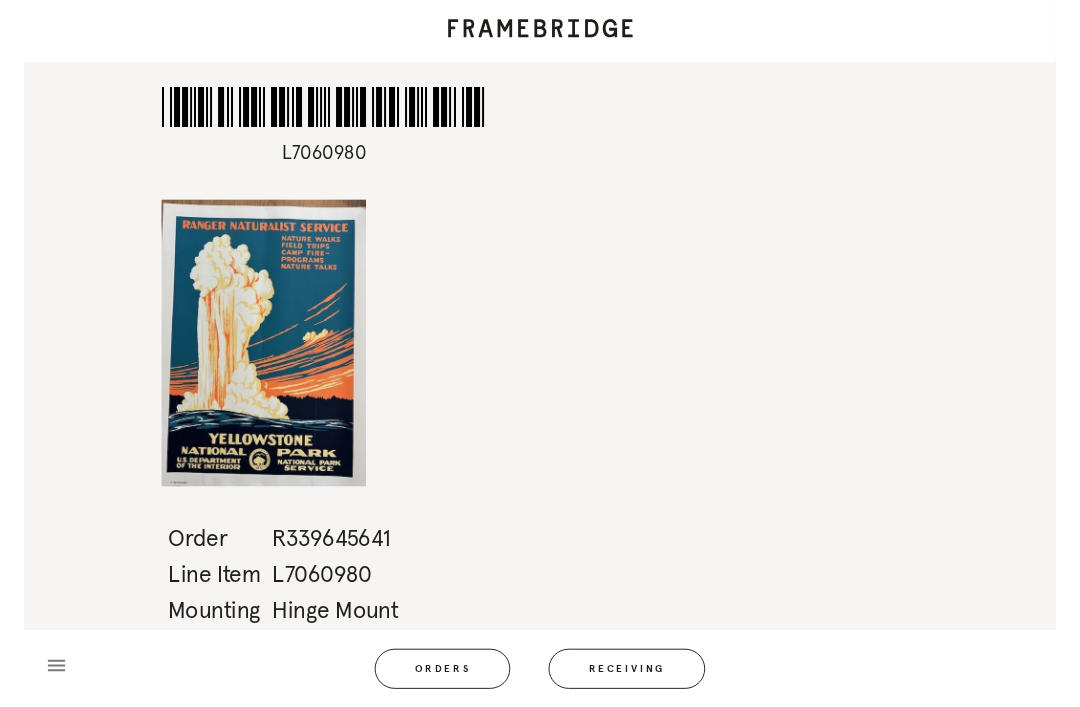 scroll, scrollTop: 17, scrollLeft: 0, axis: vertical 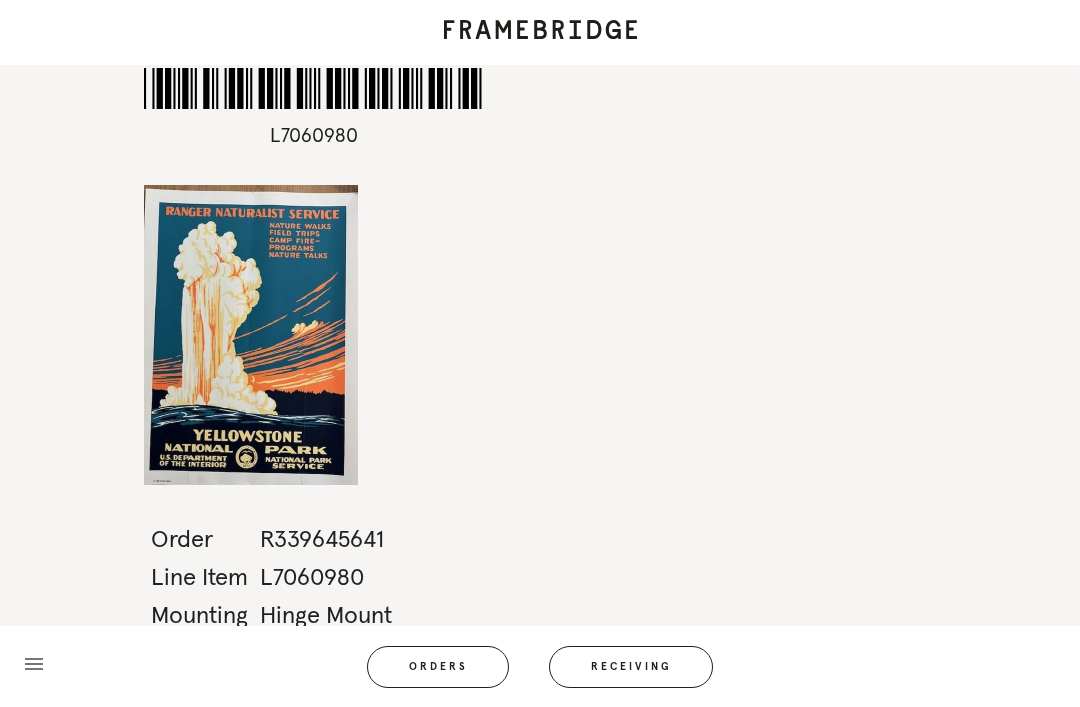 click on "*L7060980*
L7060980
Order   R339645641   Line Item   L7060980   Mounting   Hinge Mount   Size       menu
Orders
Receiving
Logged in as:   wellesleyteam@framebridge.com   Wellesley
Logout" at bounding box center [540, 353] 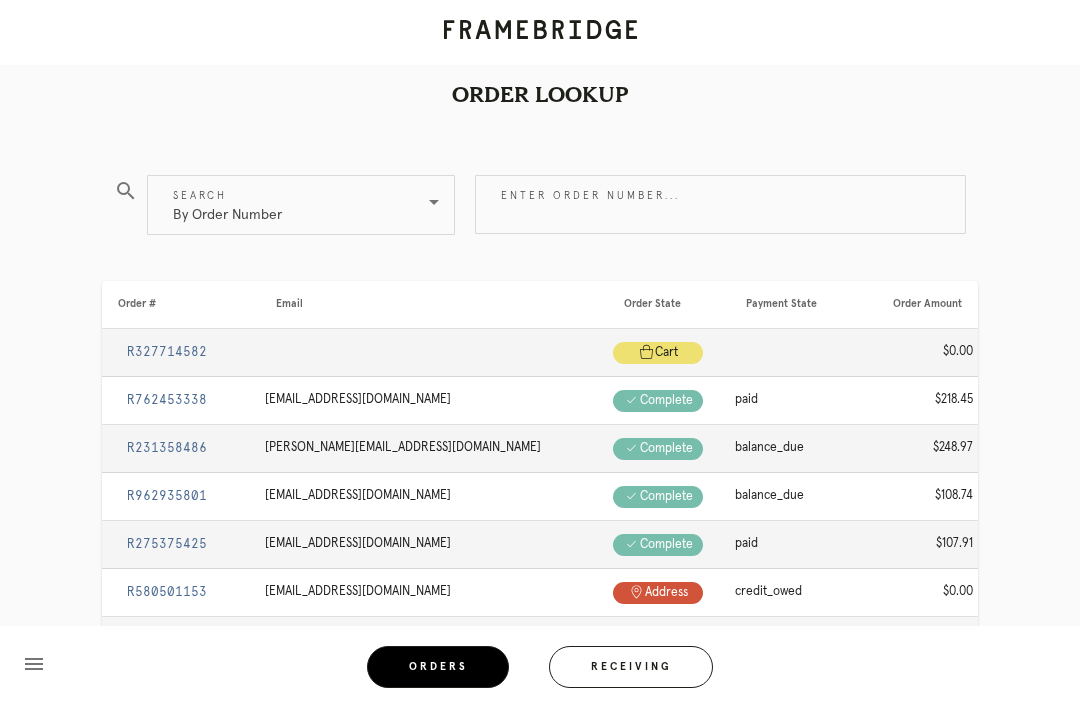click on "Enter order number..." at bounding box center (720, 204) 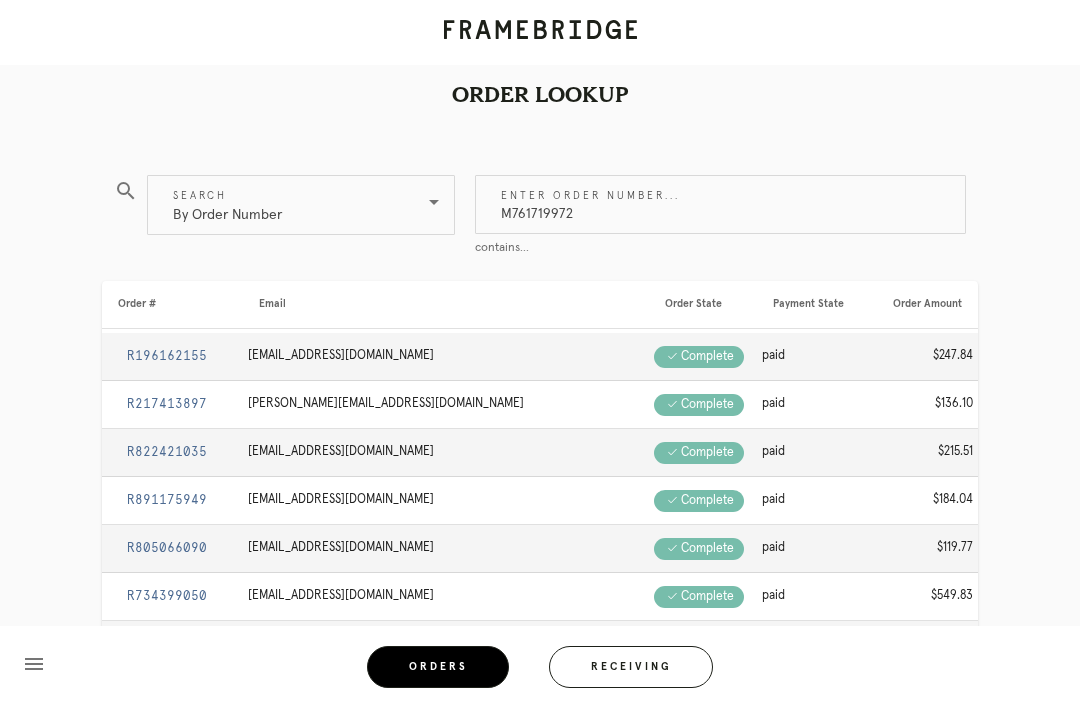 type on "M761719972" 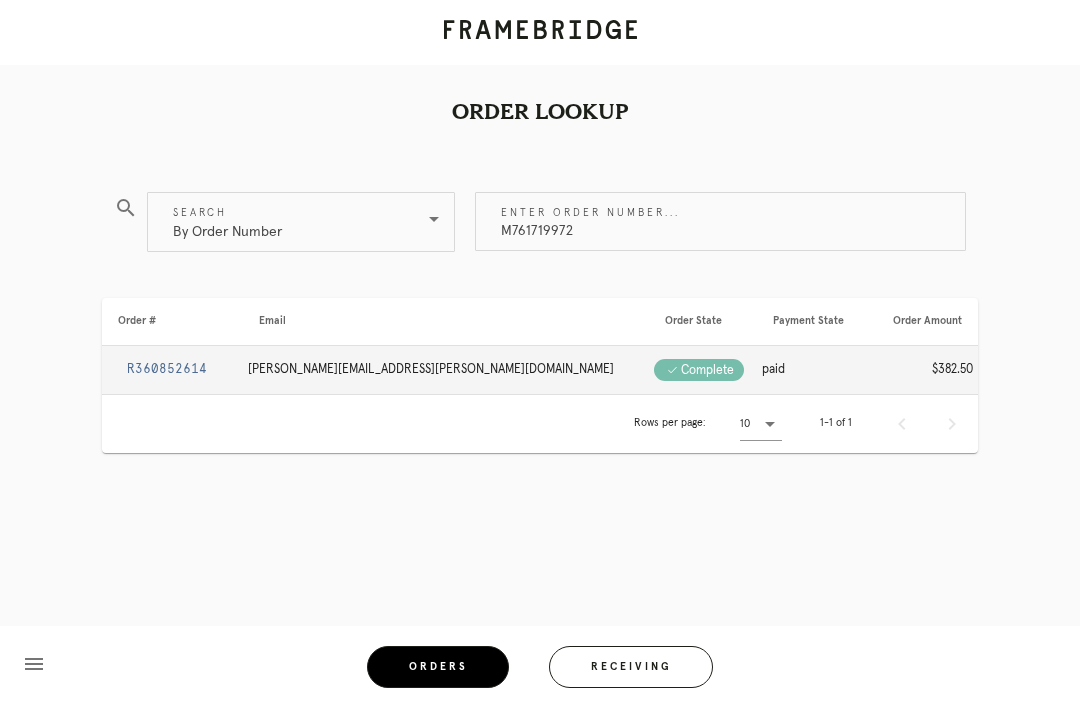 click on "R360852614" at bounding box center [167, 369] 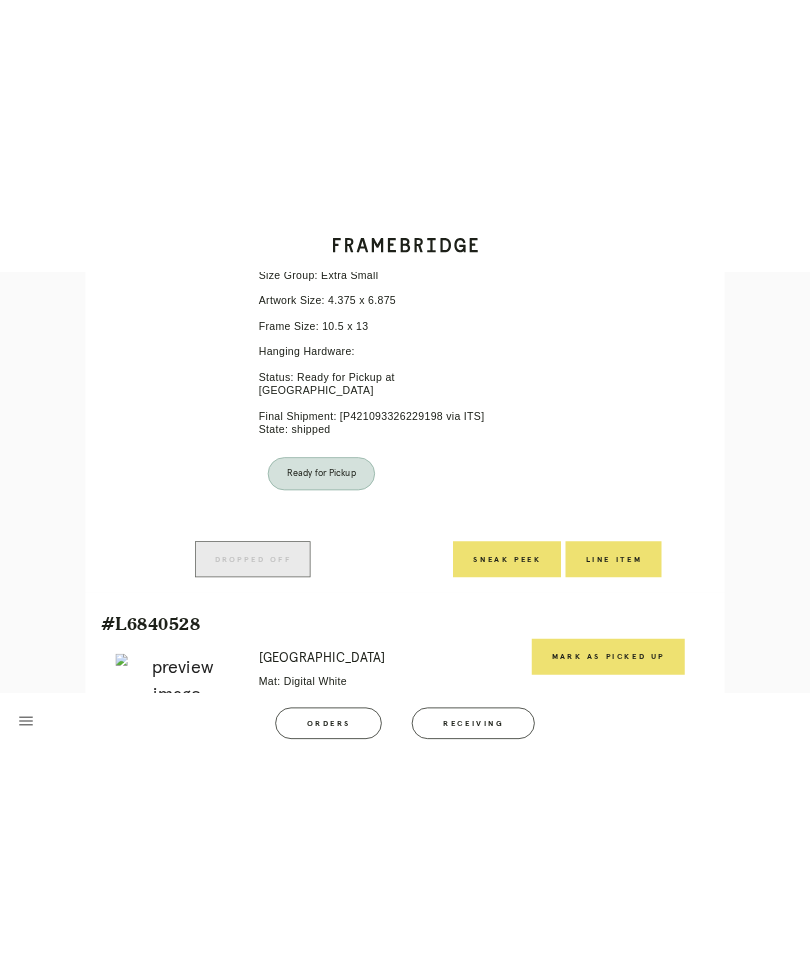 scroll, scrollTop: 1098, scrollLeft: 0, axis: vertical 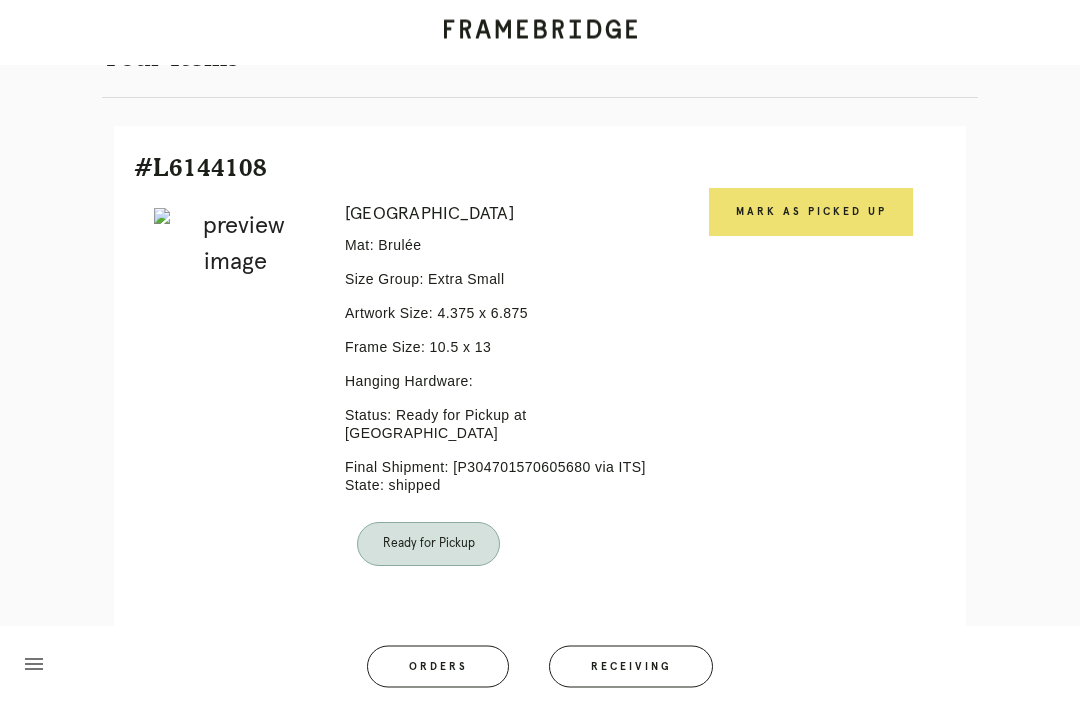 click on "Mark as Picked Up" at bounding box center (811, 213) 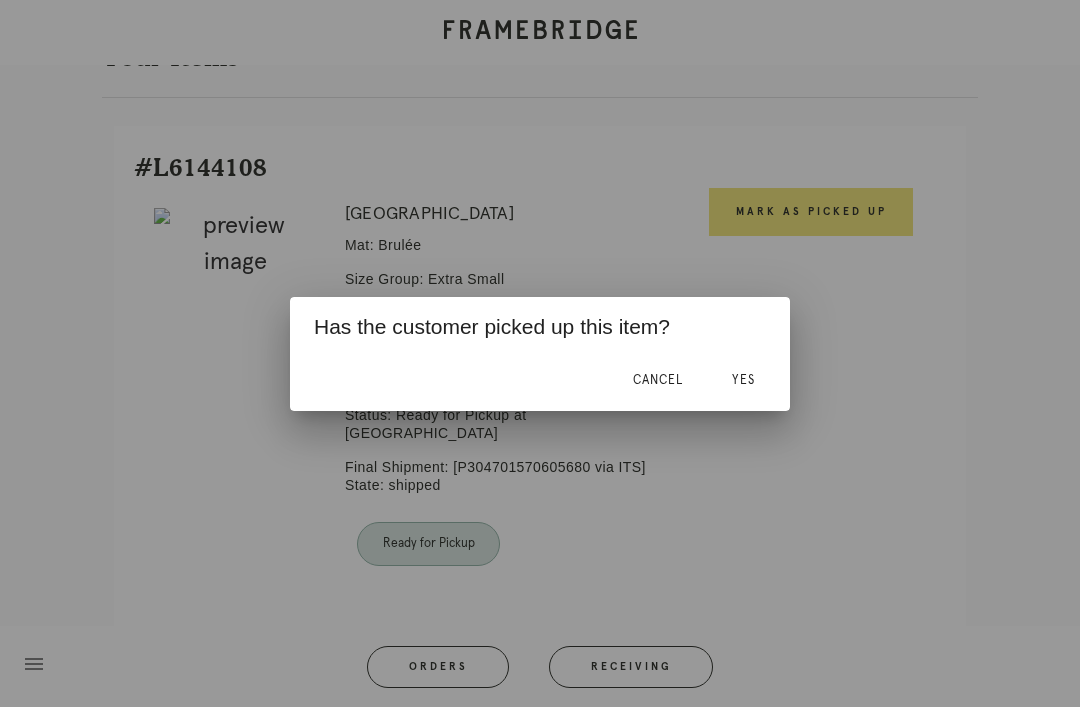 click on "Yes" at bounding box center [743, 381] 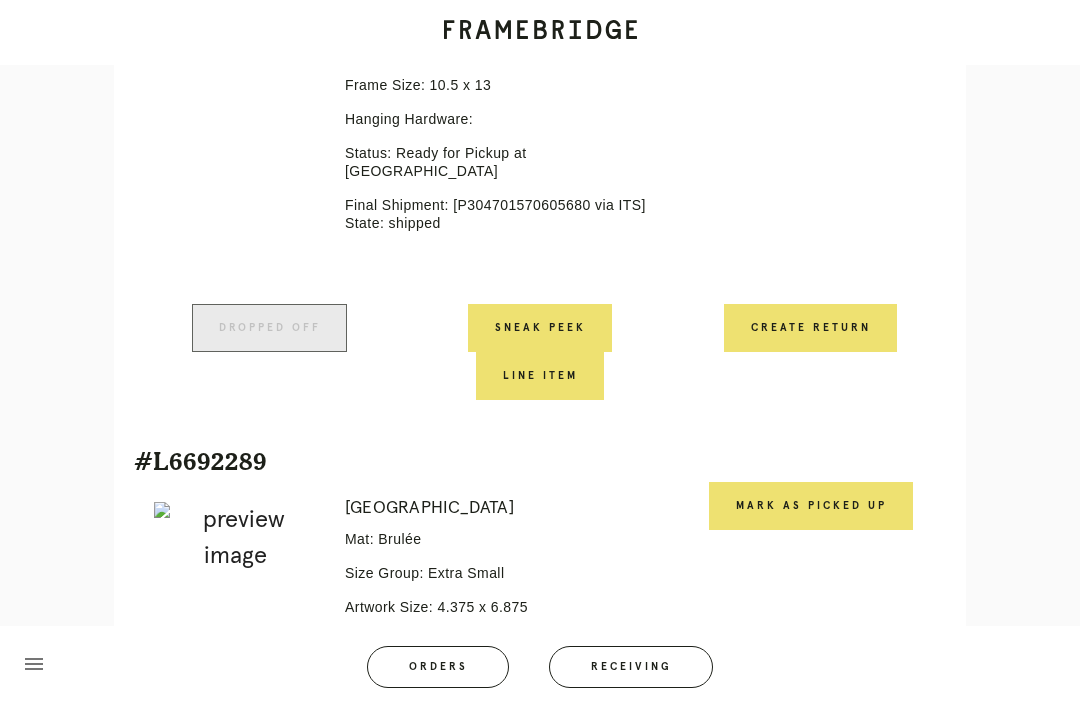 scroll, scrollTop: 741, scrollLeft: 0, axis: vertical 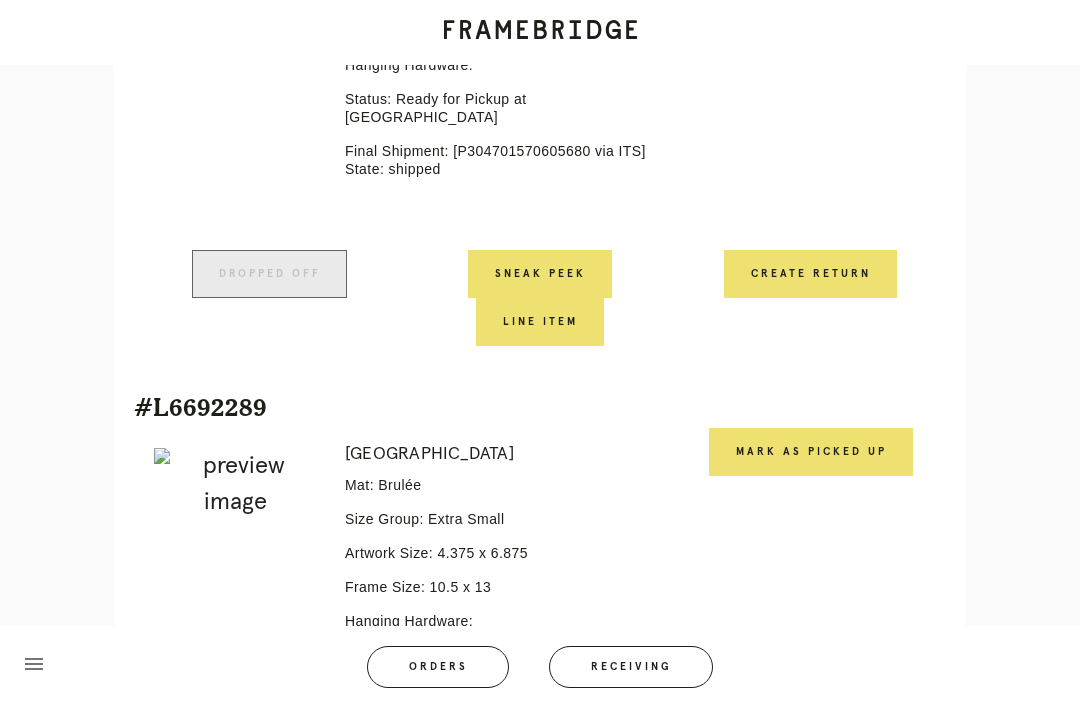 click on "Mark as Picked Up" at bounding box center [811, 452] 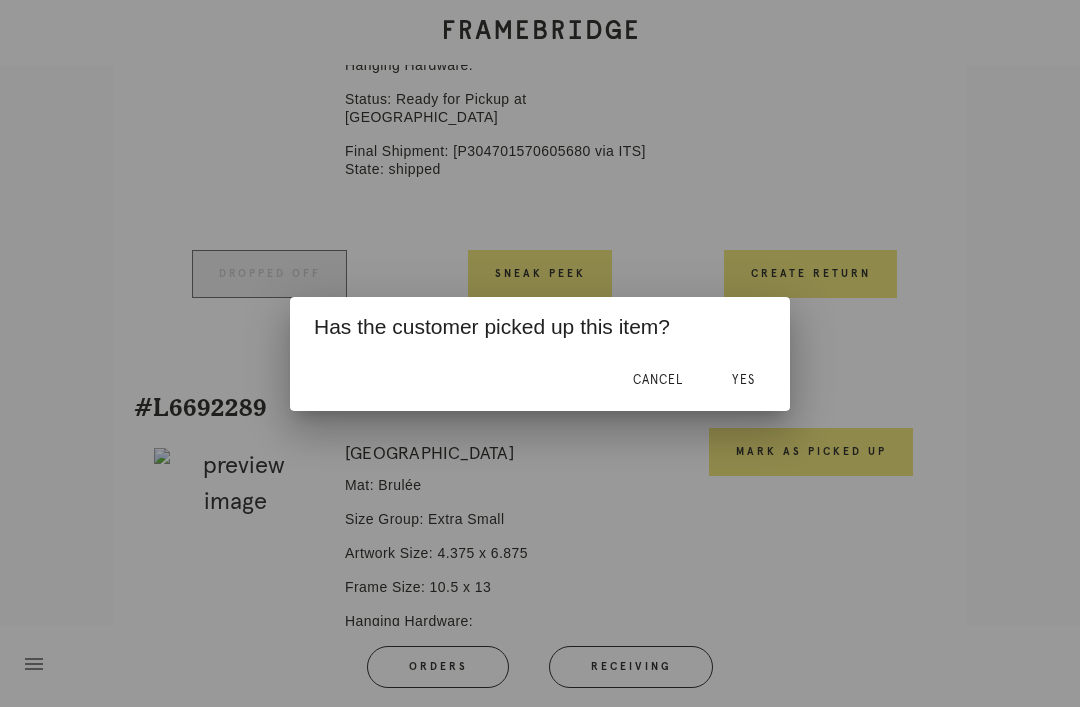 click on "Yes" at bounding box center (743, 380) 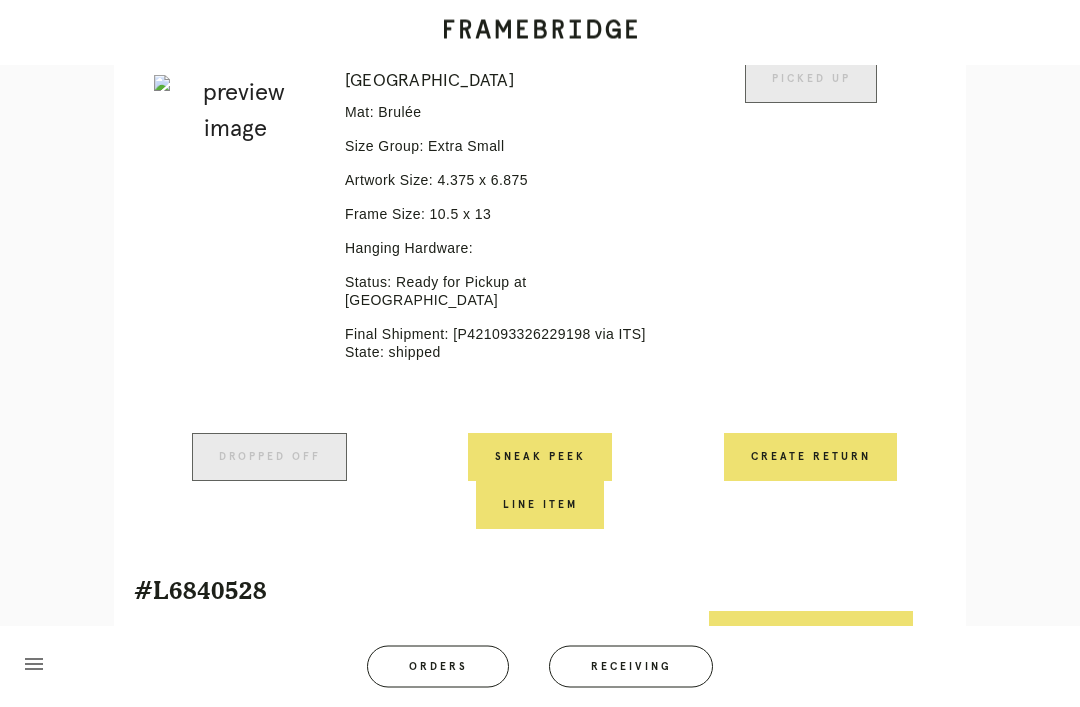 scroll, scrollTop: 1198, scrollLeft: 0, axis: vertical 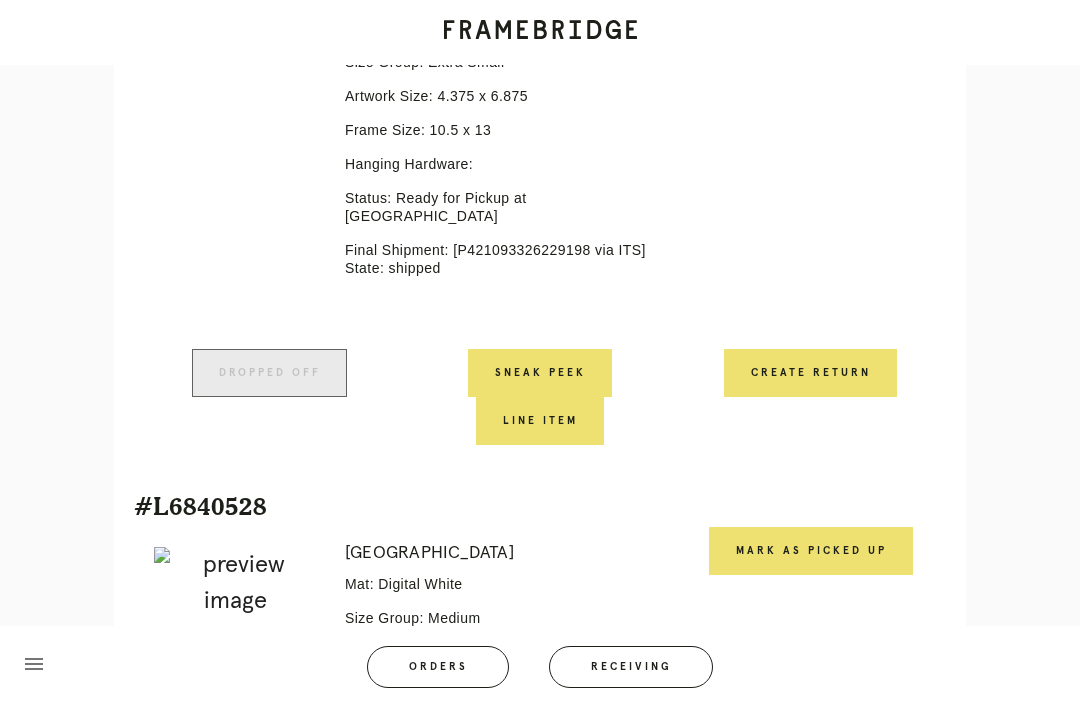 click on "Mark as Picked Up" at bounding box center [811, 551] 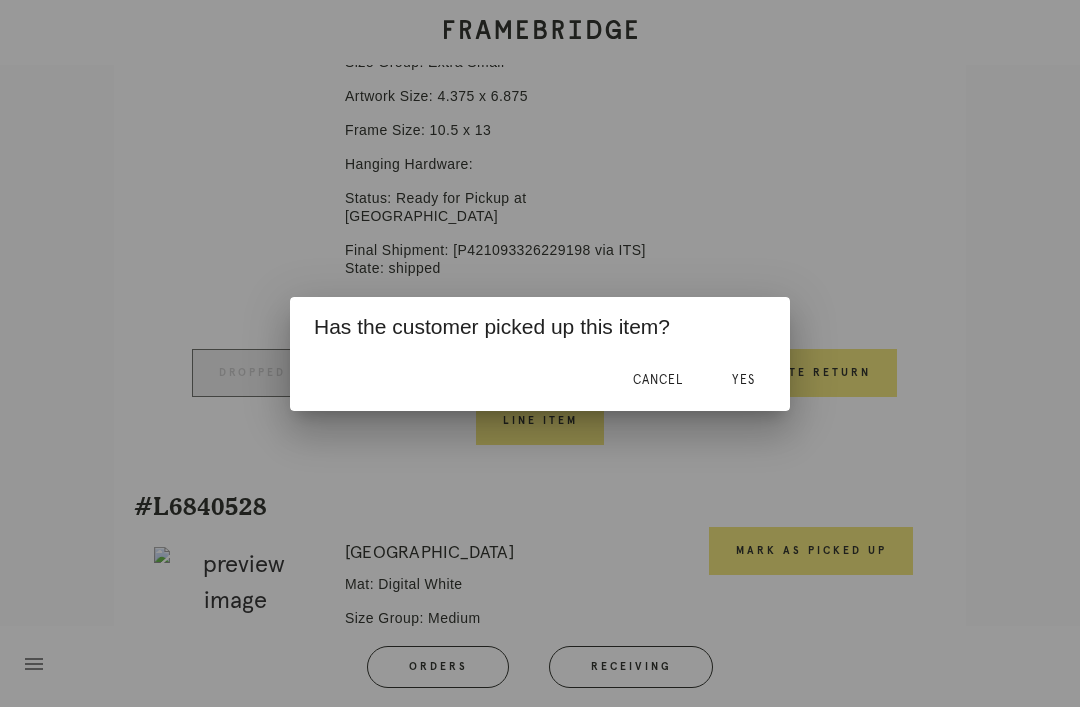 click on "Yes" at bounding box center (743, 380) 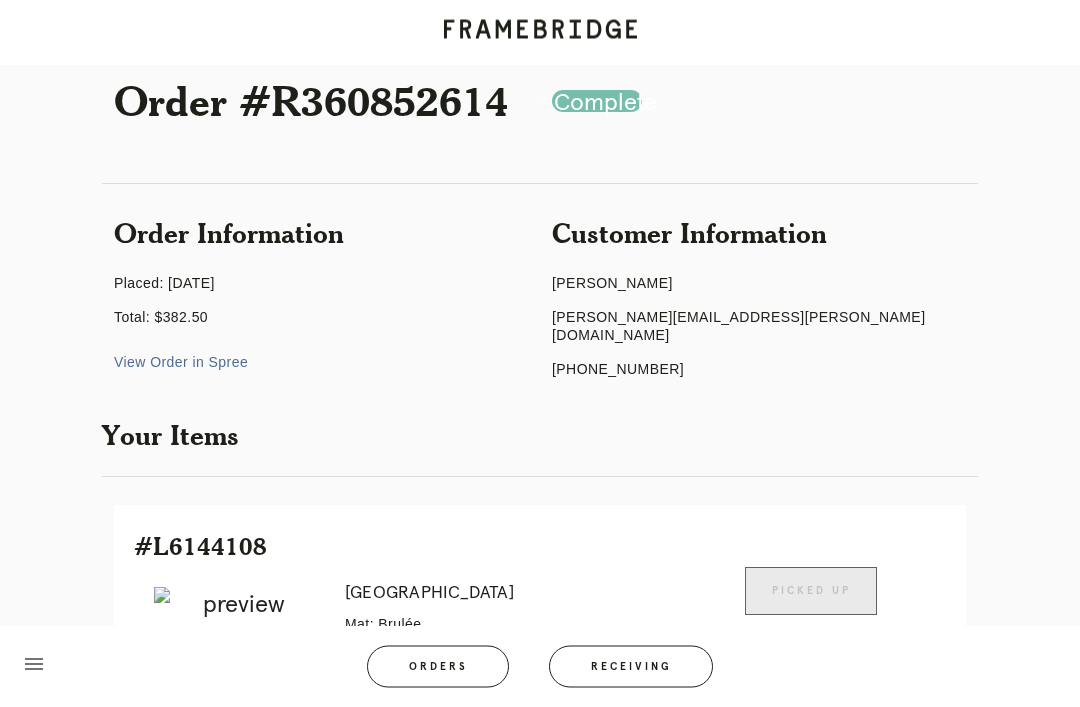 scroll, scrollTop: 0, scrollLeft: 0, axis: both 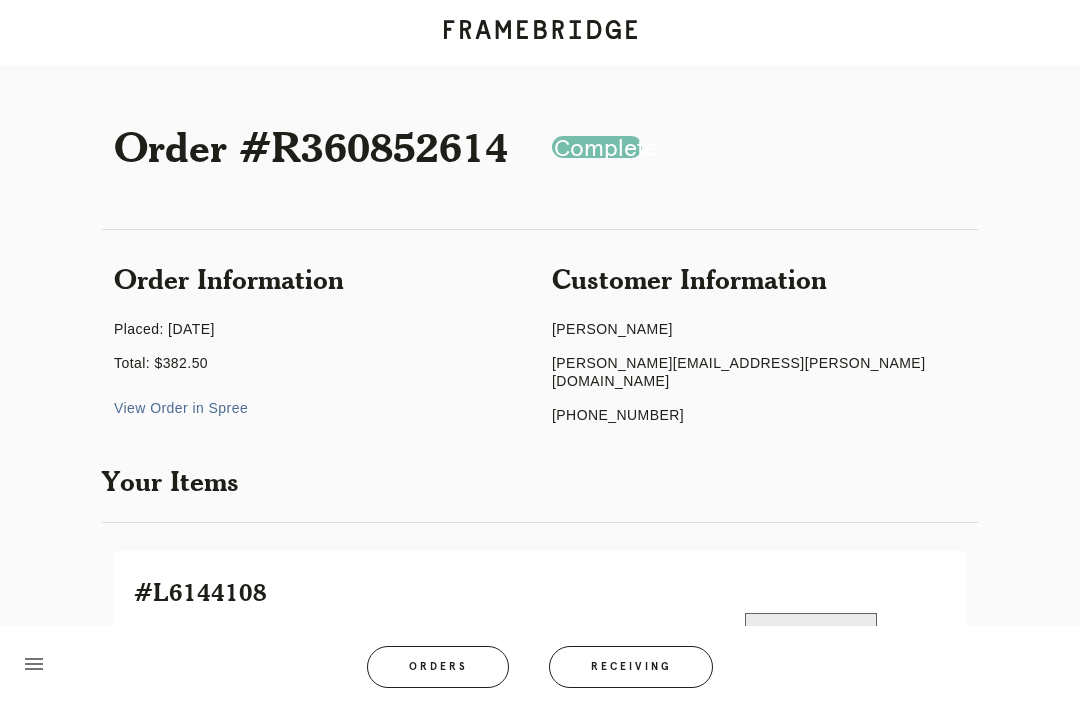 click on "Orders" at bounding box center (438, 667) 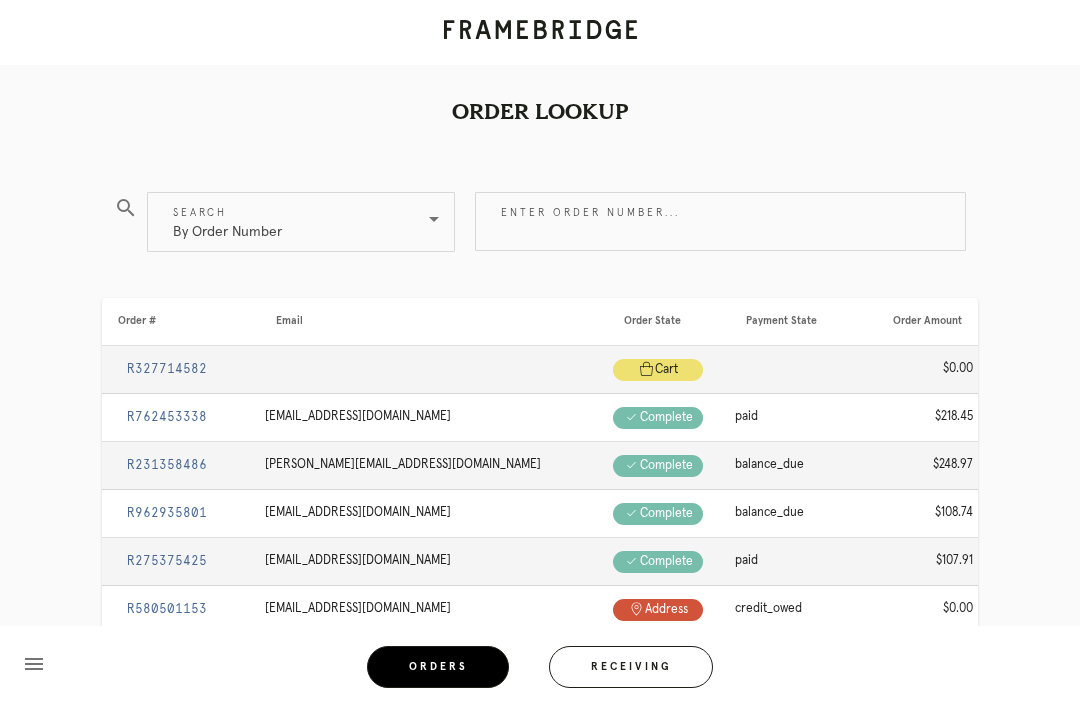 click on "Receiving" at bounding box center (631, 667) 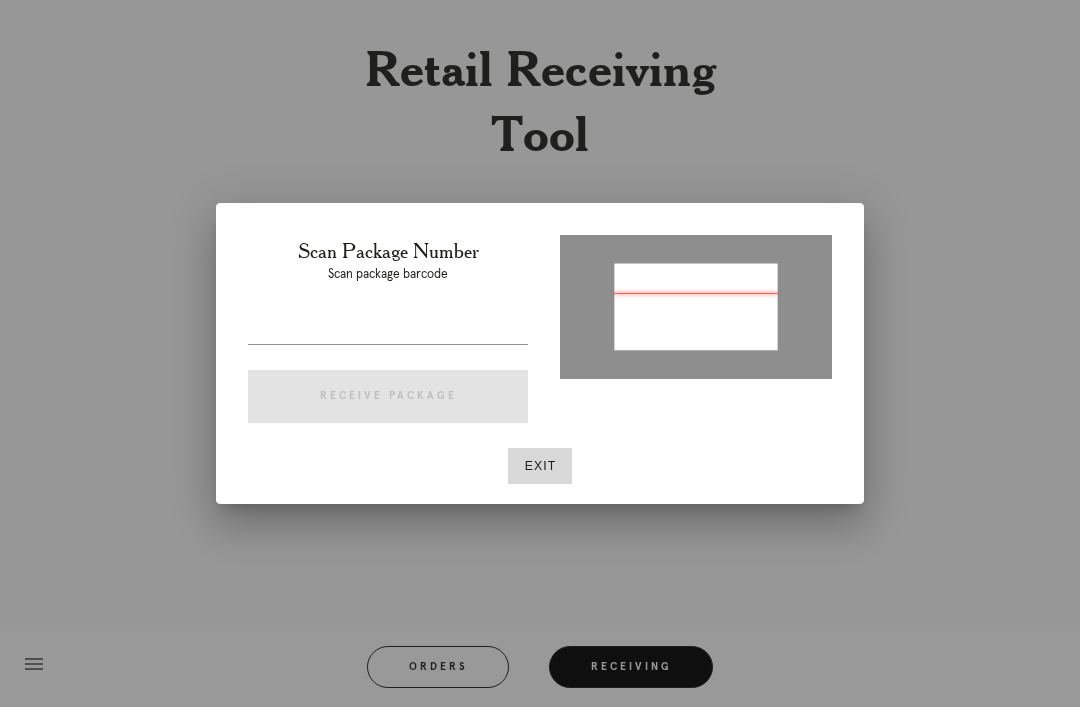 type on "P293042886077371" 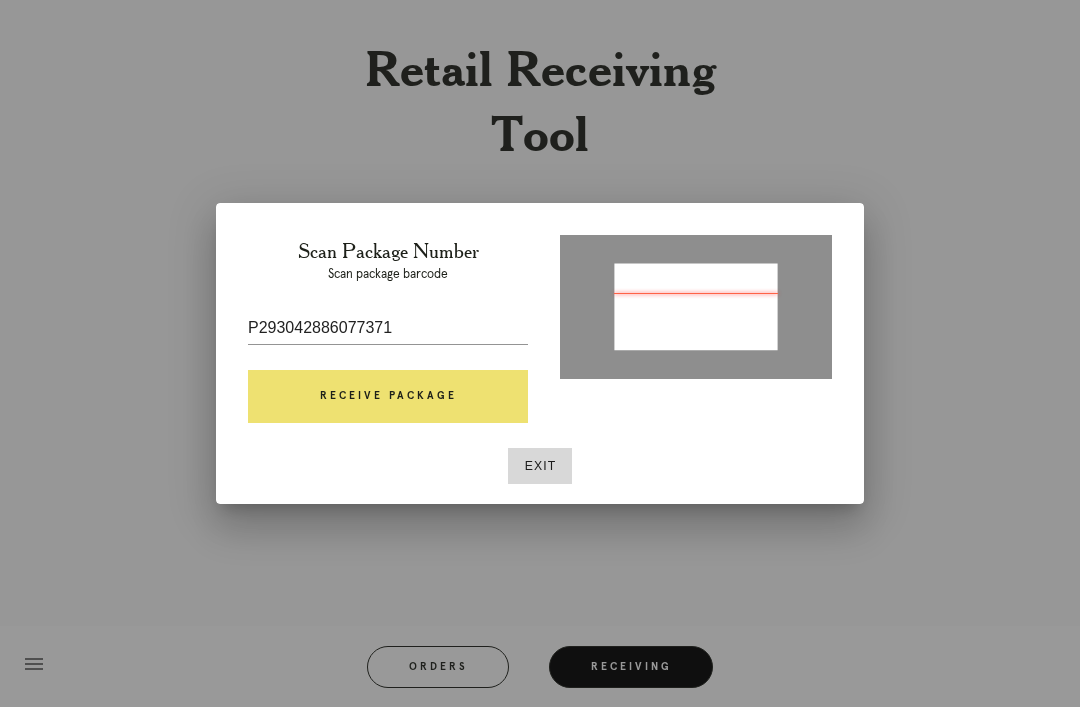 click on "Receive Package" at bounding box center (388, 397) 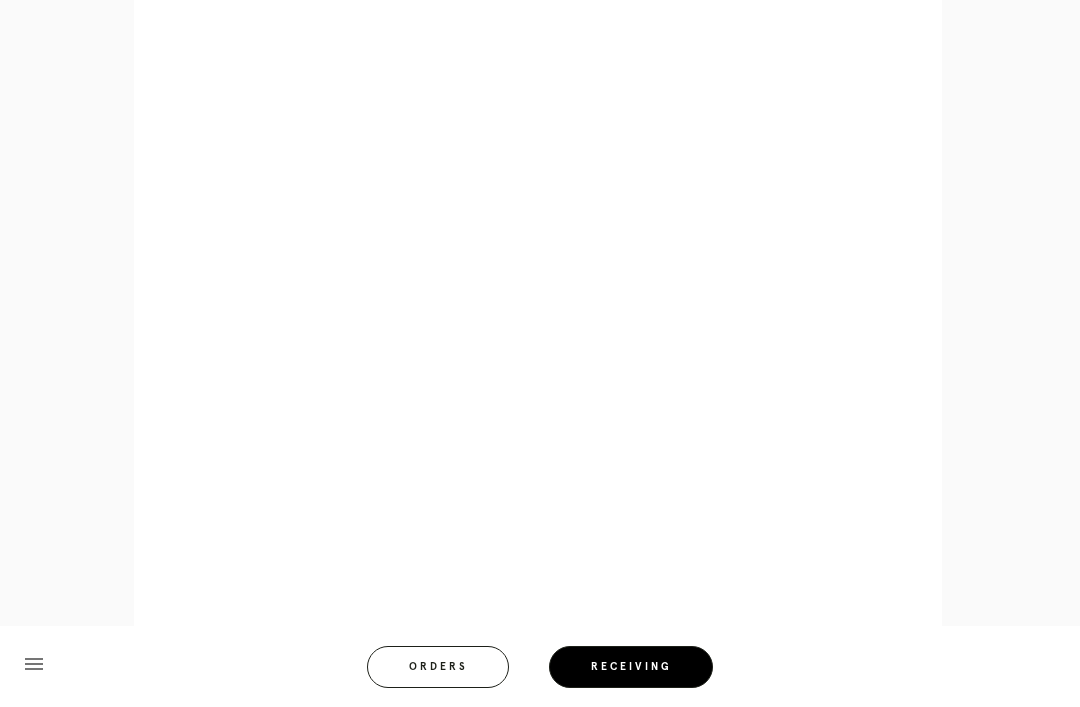 scroll, scrollTop: 994, scrollLeft: 0, axis: vertical 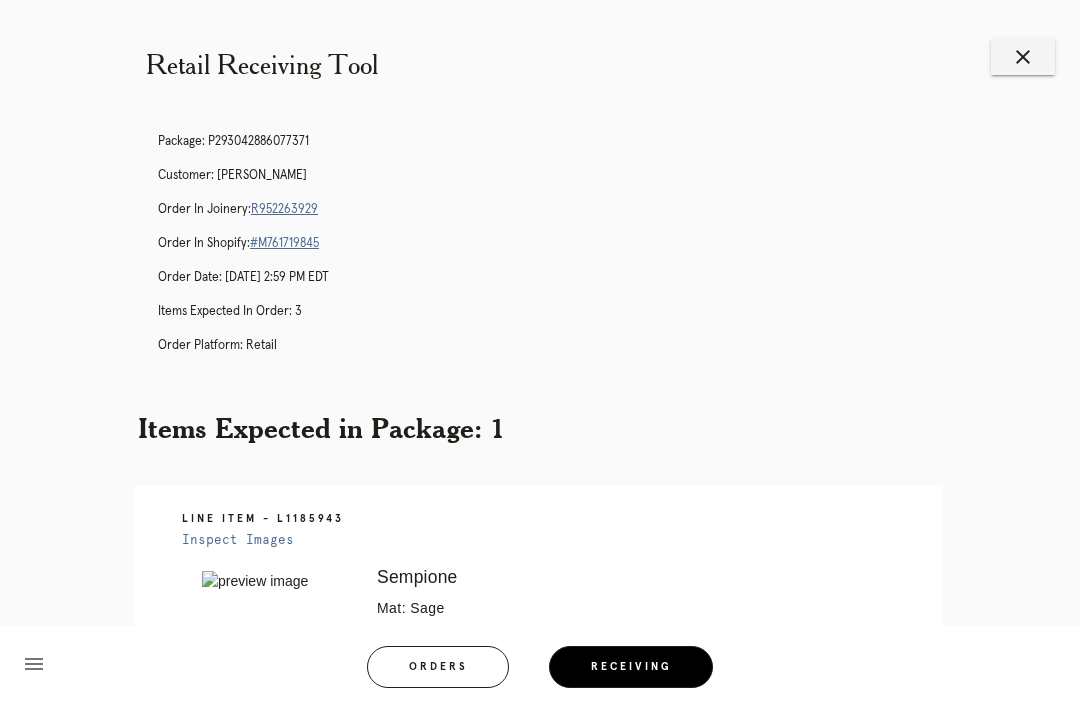 click on "R952263929" at bounding box center [284, 209] 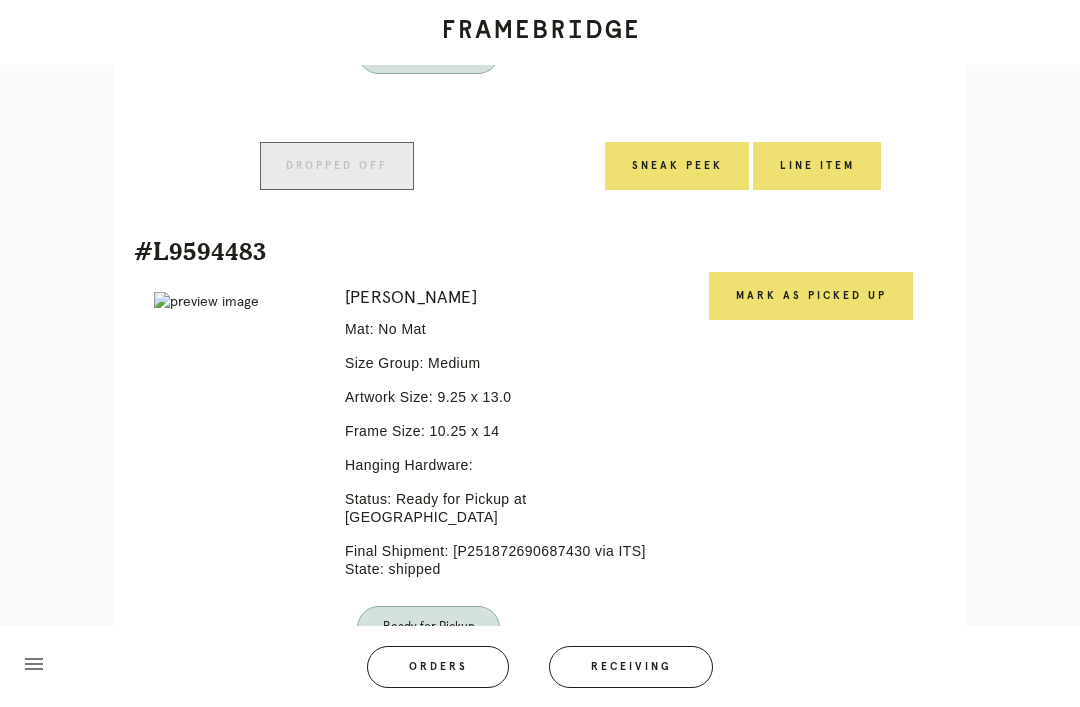 scroll, scrollTop: 898, scrollLeft: 0, axis: vertical 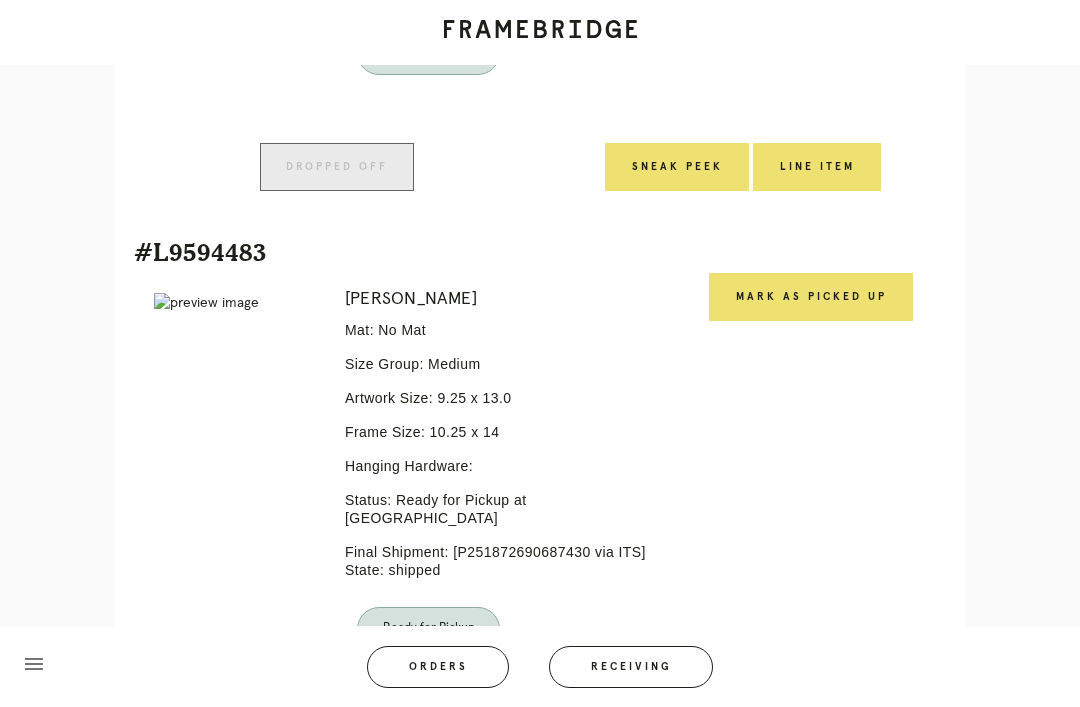 click on "Order #R952263929
Check
.a {
fill: #1d2019;
}
complete
Order Information
Placed: 6/22/2025
Total: $664.07
View Order in Spree
Customer Information
Rosemary Galford
katy.galford@gmail.com
+19785057235
Your Items     #L1185943
Error retreiving frame spec #9648504
Sempione
Mat: Sage
Size Group: Medium
Artwork Size:
5.5
x
12.5
Frame Size:
9.5
x
16.5
Hanging Hardware:
Status:
Ready for Pickup at Wellesley
Final Shipment:
[P293042886077371 via ITS] State: shipped
Ready for Pickup
Mark as Picked Up
Dropped off
Sneak Peek
#L9594483" at bounding box center (540, 303) 